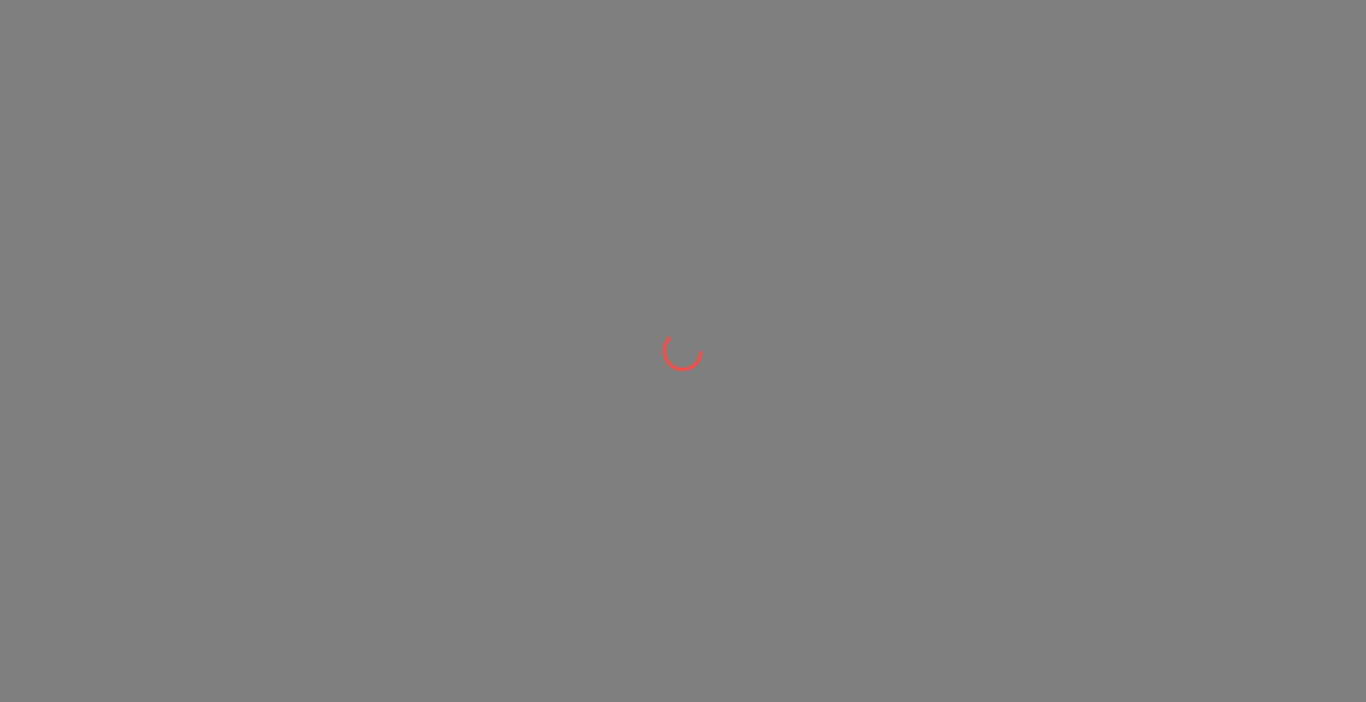 scroll, scrollTop: 0, scrollLeft: 0, axis: both 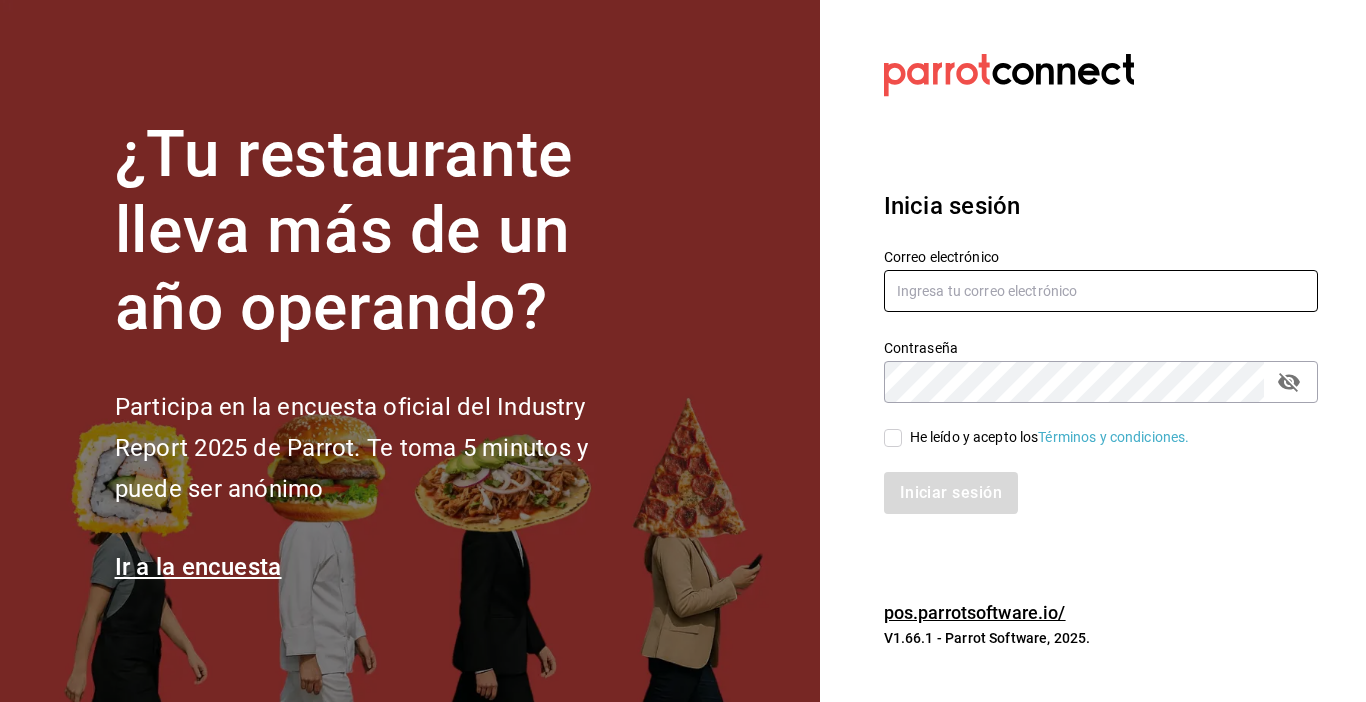 type on "[EMAIL]" 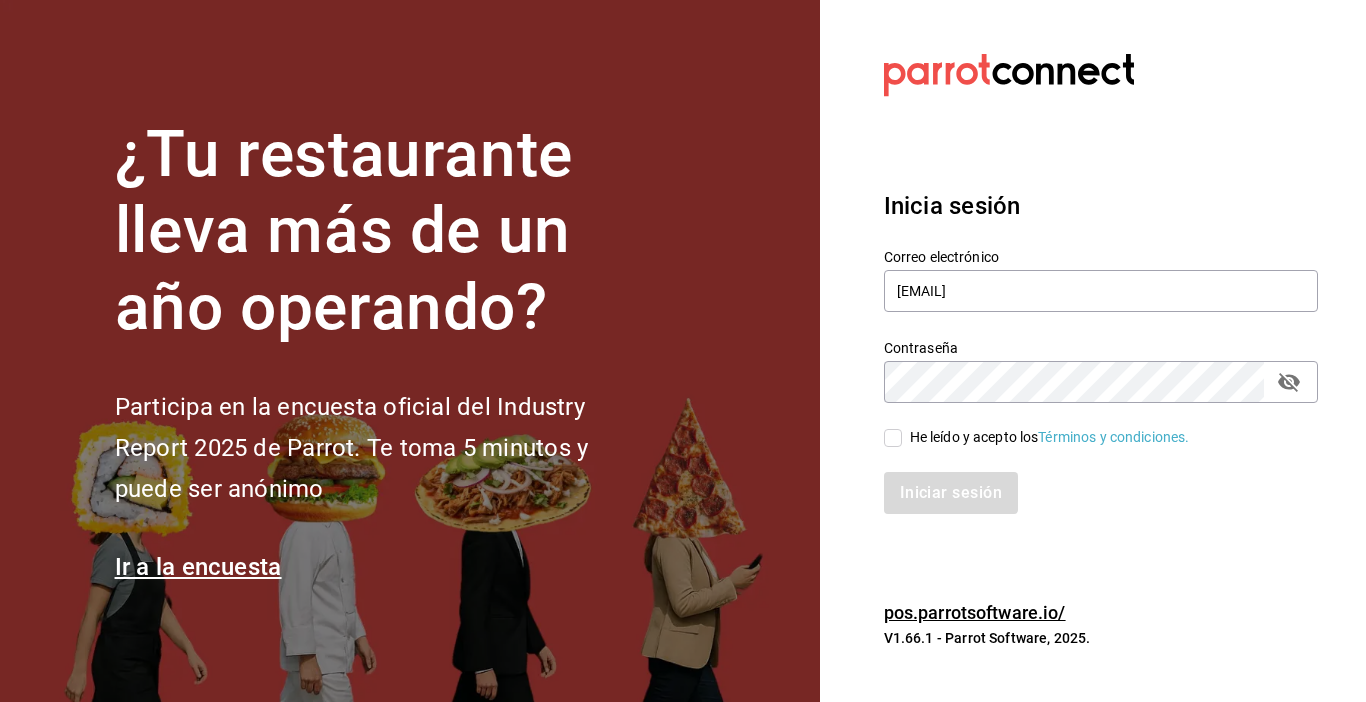 click on "He leído y acepto los  Términos y condiciones." at bounding box center [893, 438] 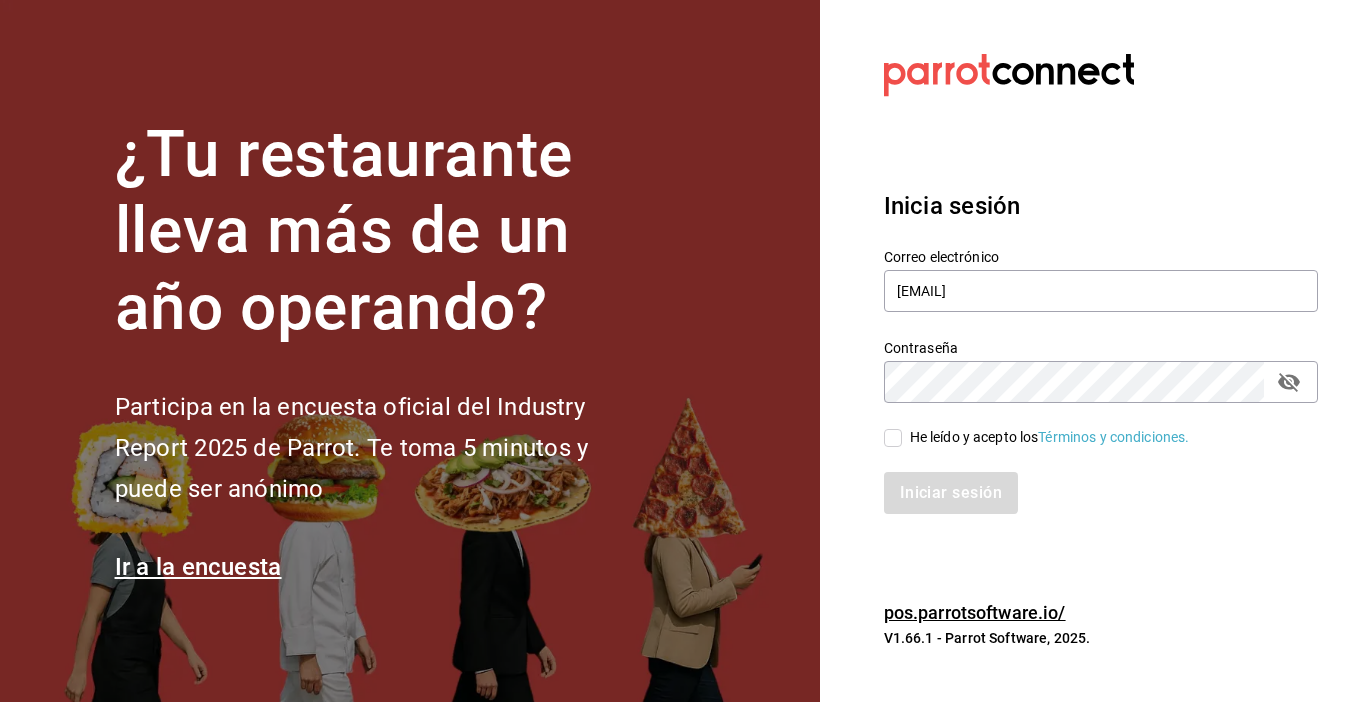 checkbox on "true" 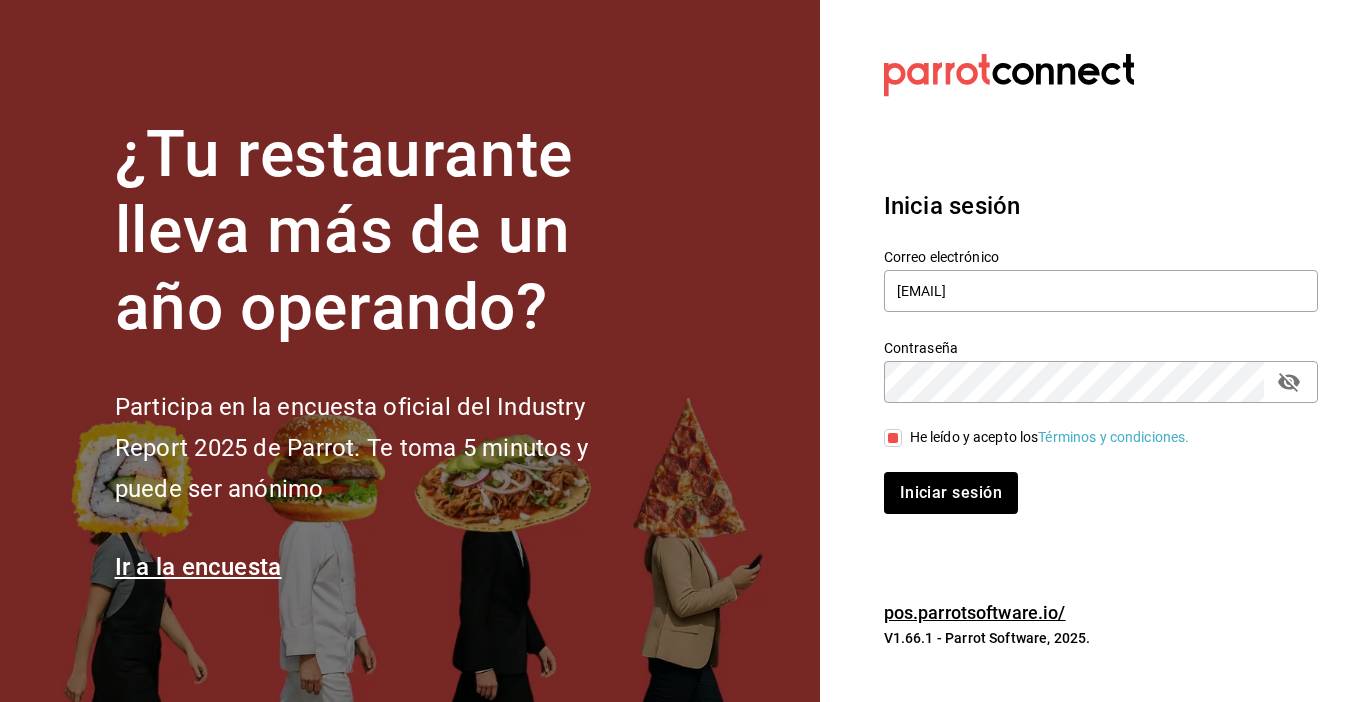 click on "Inicia sesión Correo electrónico [EMAIL] Contraseña Contraseña He leído y acepto los Términos y condiciones. Iniciar sesión" at bounding box center (1101, 351) 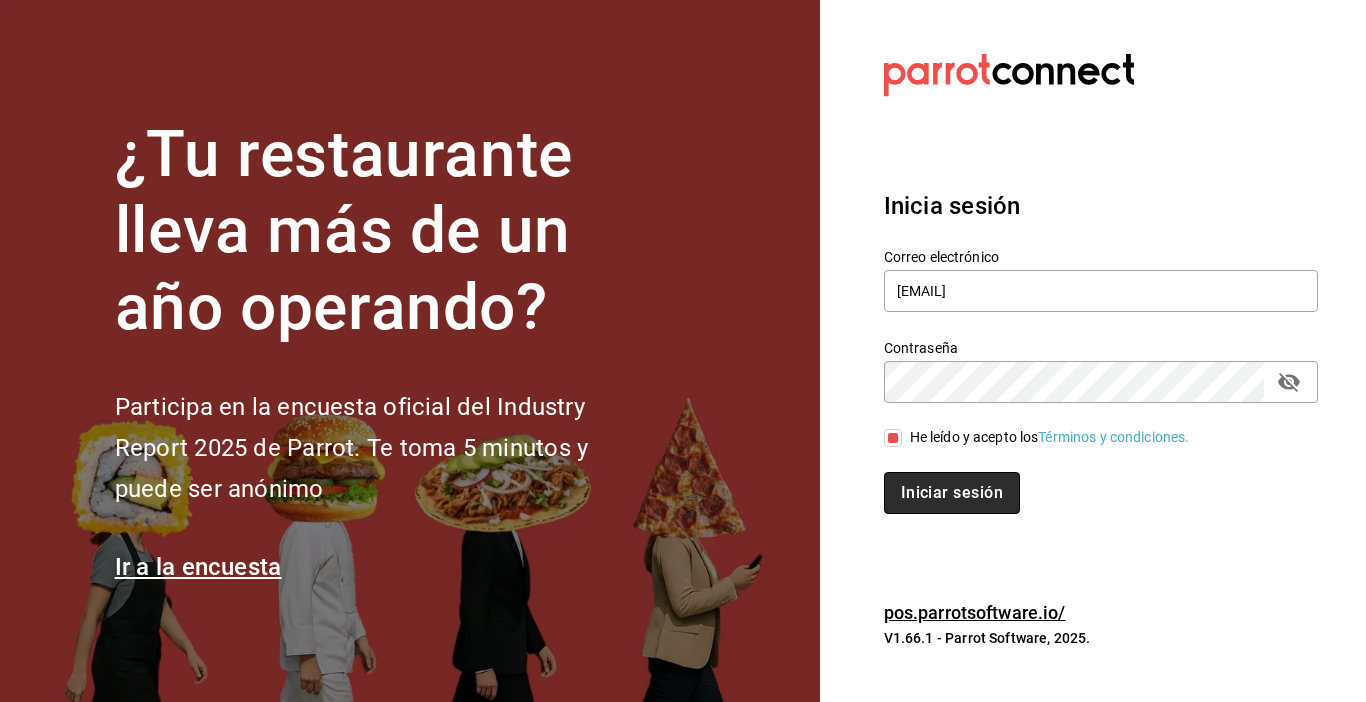 click on "Iniciar sesión" at bounding box center (952, 493) 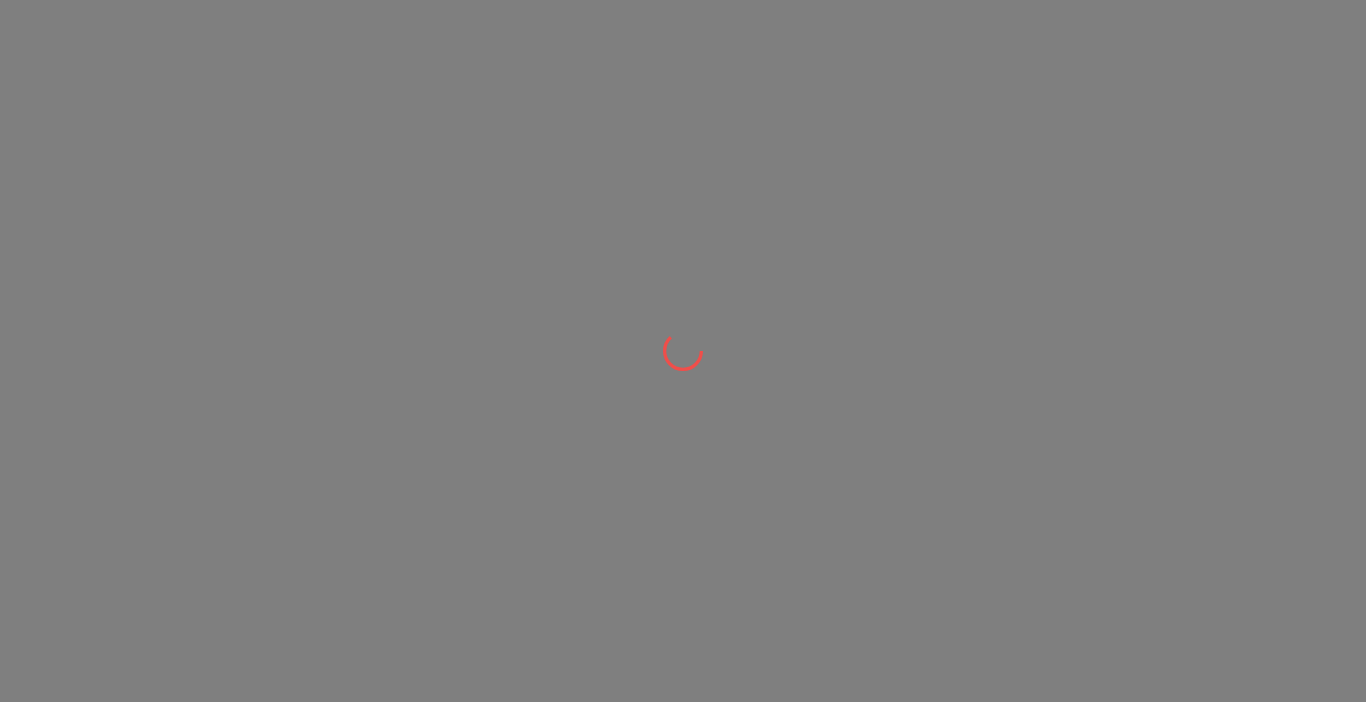 scroll, scrollTop: 0, scrollLeft: 0, axis: both 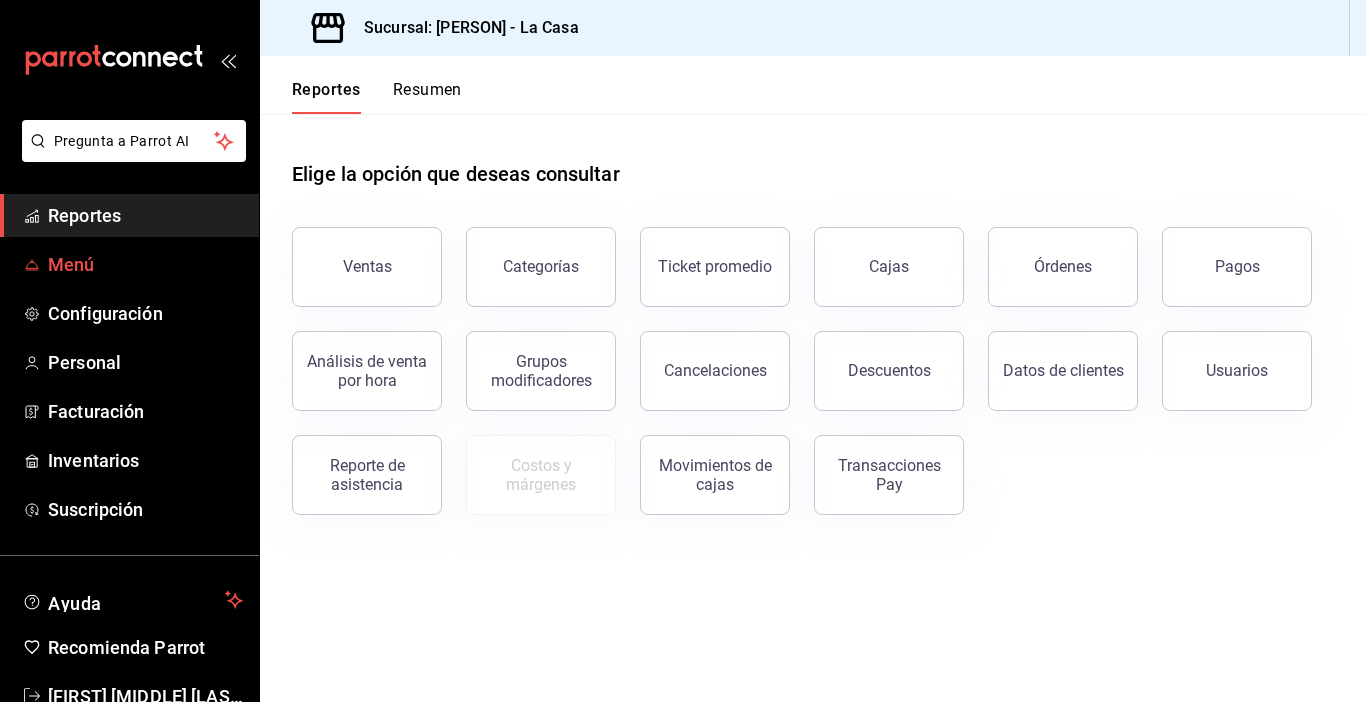click on "Menú" at bounding box center (145, 264) 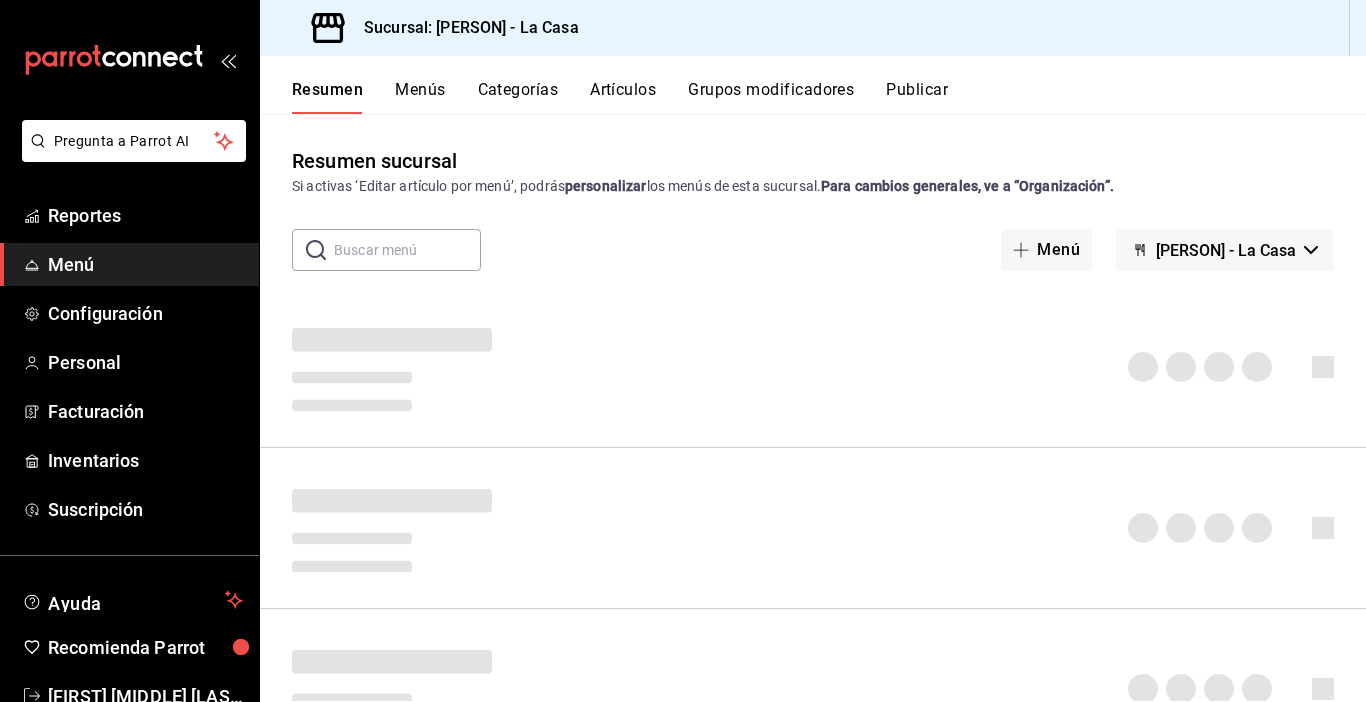 click on "Artículos" at bounding box center (623, 97) 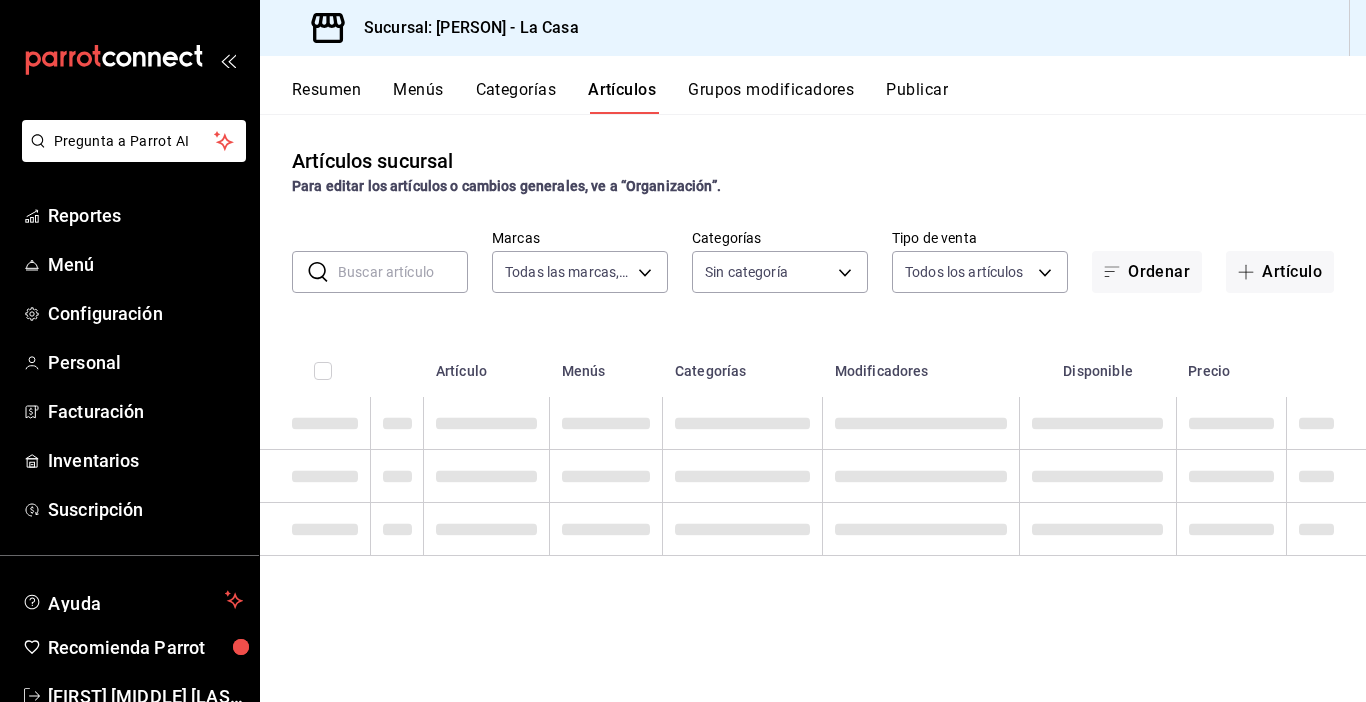 type on "5e10ca9e-0a4e-44f4-9add-18e0c865b6e6" 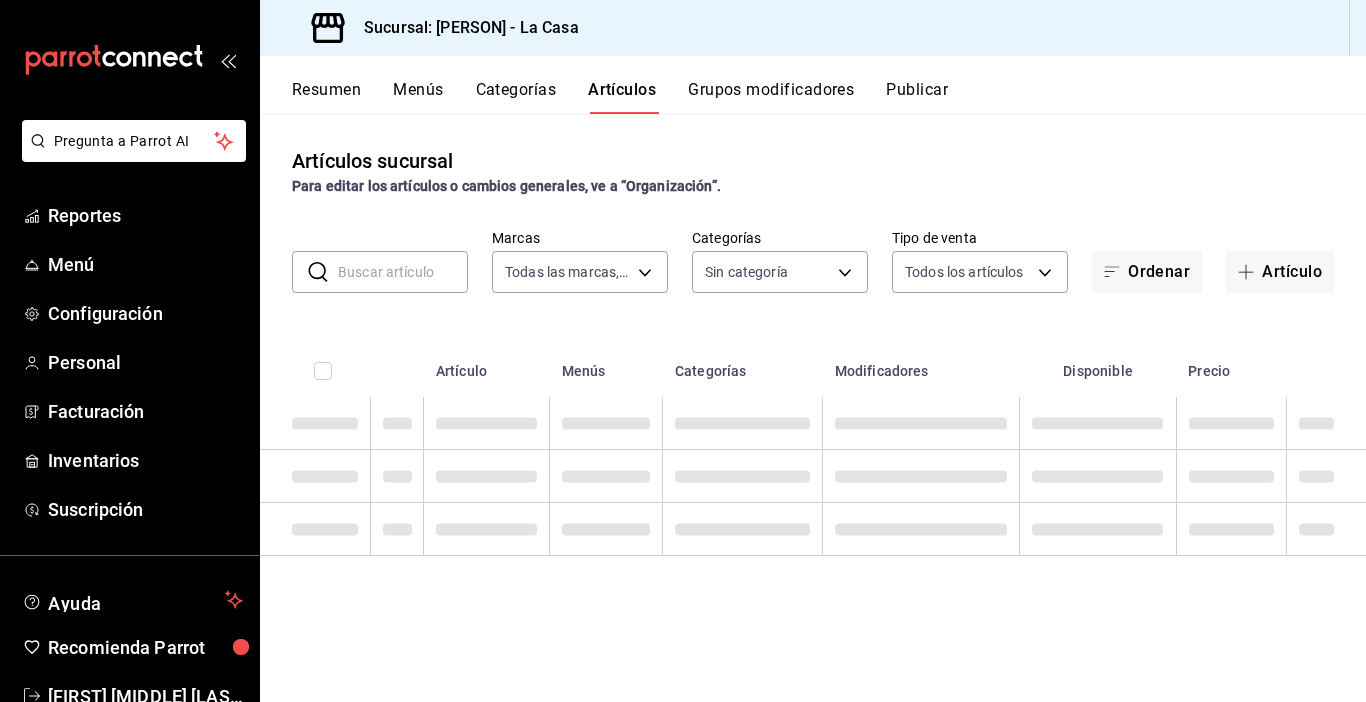 click on "Artículo" at bounding box center (1280, 272) 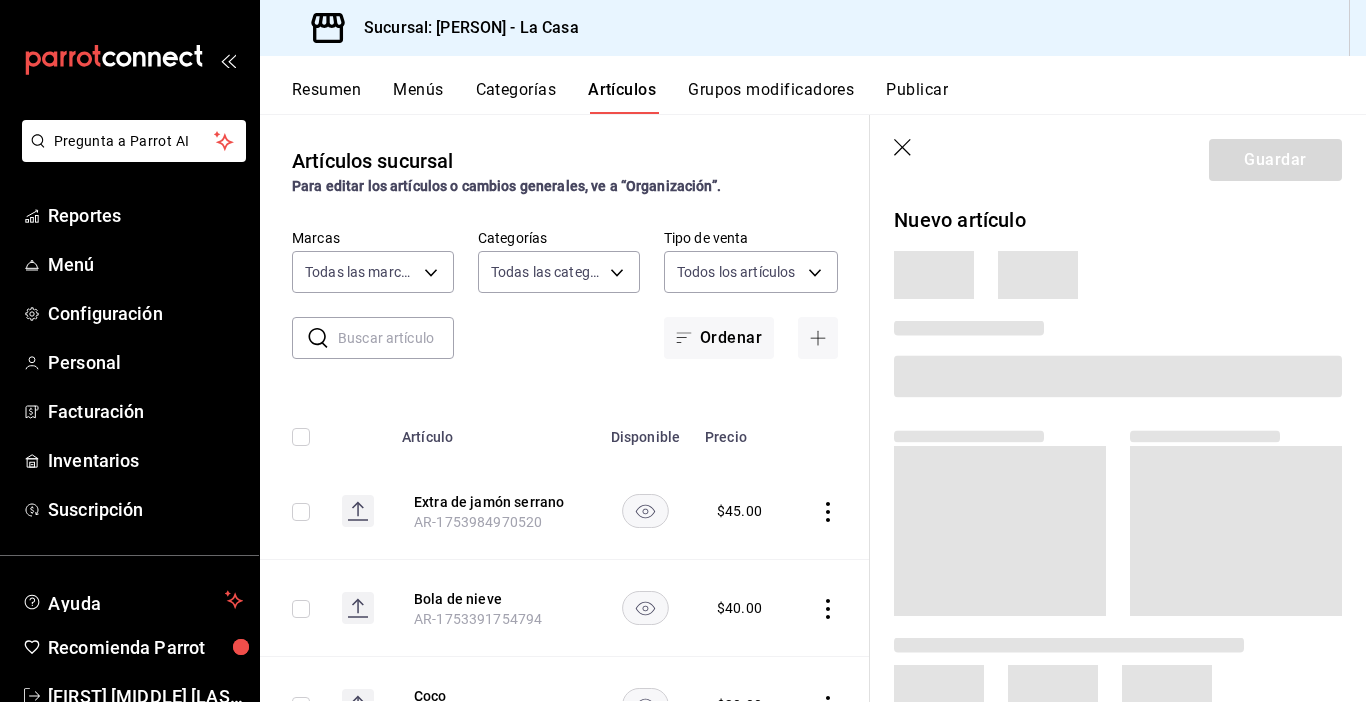 type on "6d0fde3a-48c0-48b4-b158-97f4dd11cd56,21576ea0-f6fc-40db-bb3e-63638e21fc5e,9c80ffd6-13fb-4784-8055-f80d53bd3f00,6e36690e-2f1f-4eb6-9679-b397f7815a25,19e80590-a2fa-41a7-a151-45425c1ffad1,5938f65c-5f87-4f5e-bef7-67bd6c1d366a,3109d30c-9113-40c8-8bec-c3bbb62f480f,5f222331-78f7-419f-a490-e6b1d0240578,cc280d61-89d9-4655-a734-8a0b40fac2e5,371caf14-f2ce-4850-93db-6693005763d4,0a9b3849-1993-47ab-88df-a5df57681e82,6108fe08-d8dc-4497-9a52-93503212652e,f4614081-eb8f-4be6-ae75-5840e0e6b40e,3788627f-54d4-4201-b0fd-d5701e3bdb55,72103945-353a-4164-b9ca-727dcd6153ac,455cb8e7-e165-4fd7-bc39-cd1bb77cb561,e47fb42c-b6a4-4753-b67f-9761be982c3c,cb5b3eb1-3759-477a-8869-107bfa8c62ce,2d39bc73-fb66-4b16-9ba3-b9eff2f5a1a8,e0122dc8-758d-4d21-bfc7-9ab10ccf65ea,8cb61384-3520-46dd-8a11-51f51fcf9881,870ab444-6bc6-4679-97b7-2b05b50c0620,2cd1bd2b-3a25-4889-8662-0d44af8c43a0,e0975904-bab0-451f-8715-ccc8ac8e9488,ab0e10e3-9693-4f5d-b5b7-68a55c0db233,a85ed3a2-5989-4def-ba19-63f1851e3c52,58ac8e1f-3c49-48b7-b6f2-9c4c53aef34f,4247817a-fb59-44a1-98b..." 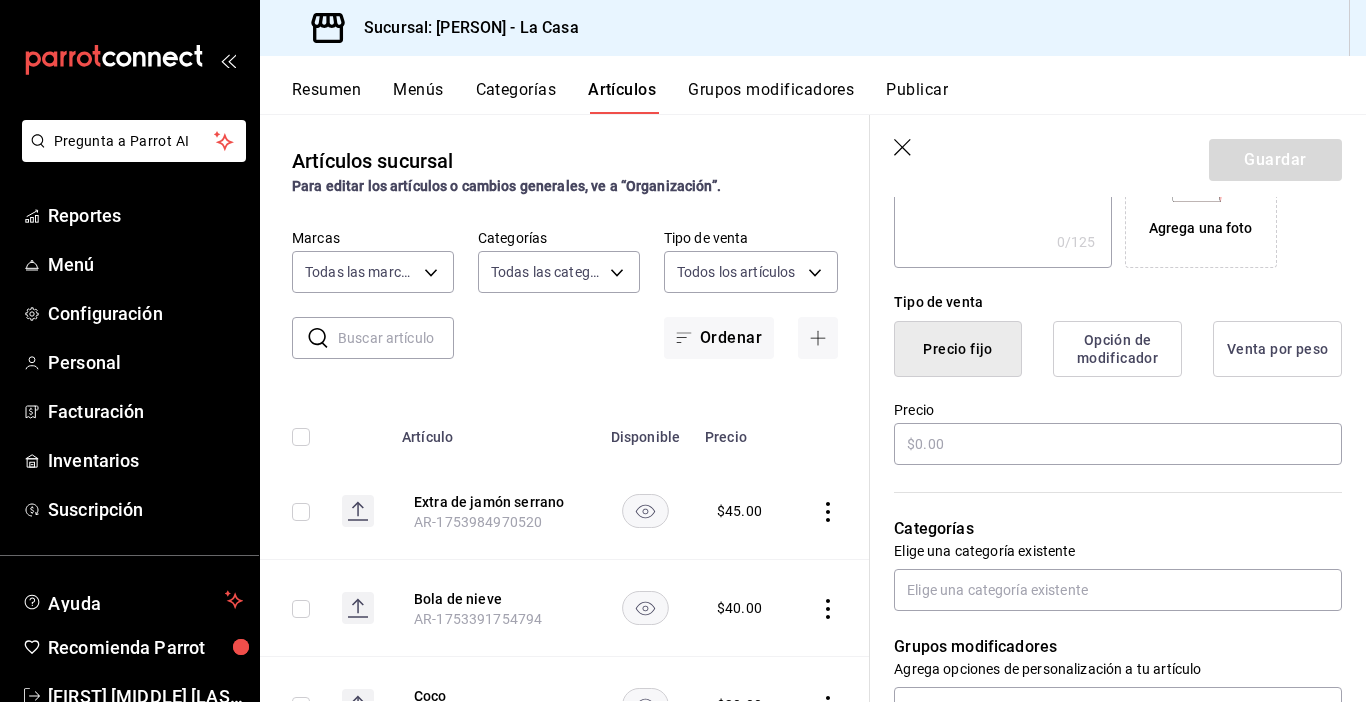 scroll, scrollTop: 500, scrollLeft: 0, axis: vertical 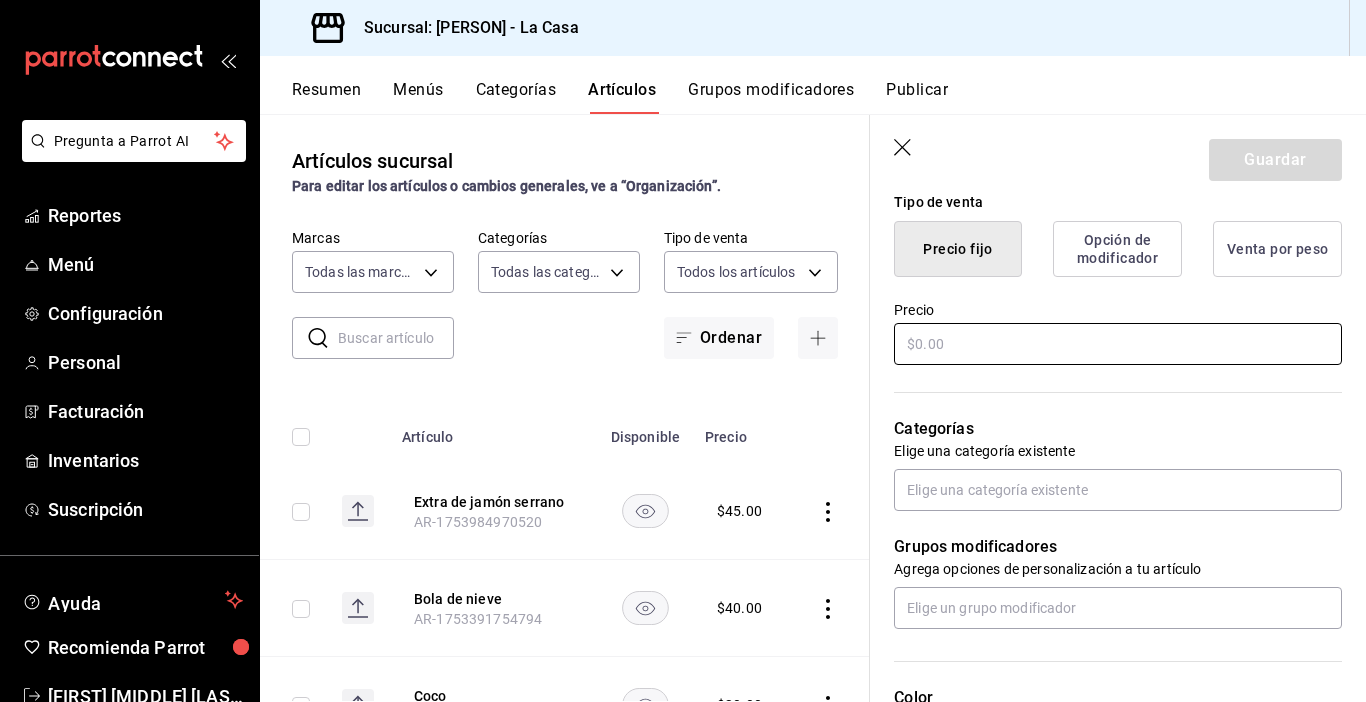 type on "Pastel Corazon" 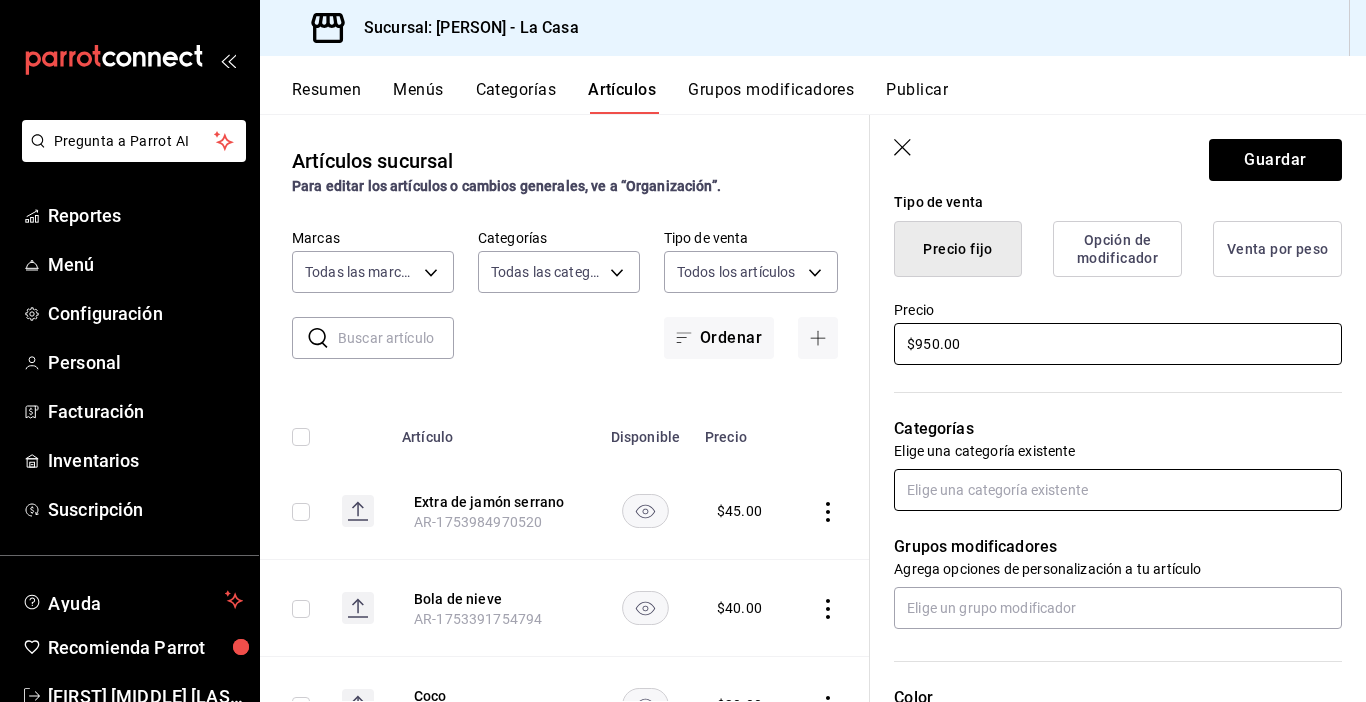 type on "$950.00" 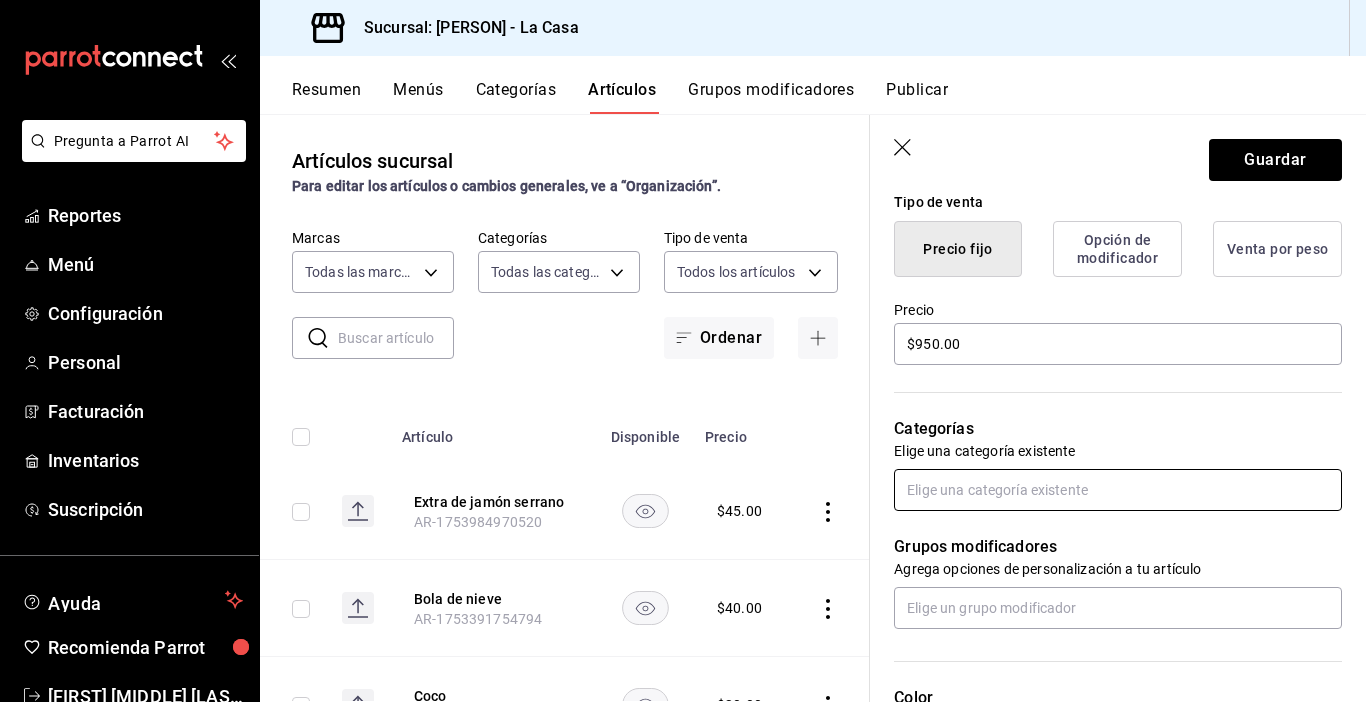 click at bounding box center (1118, 490) 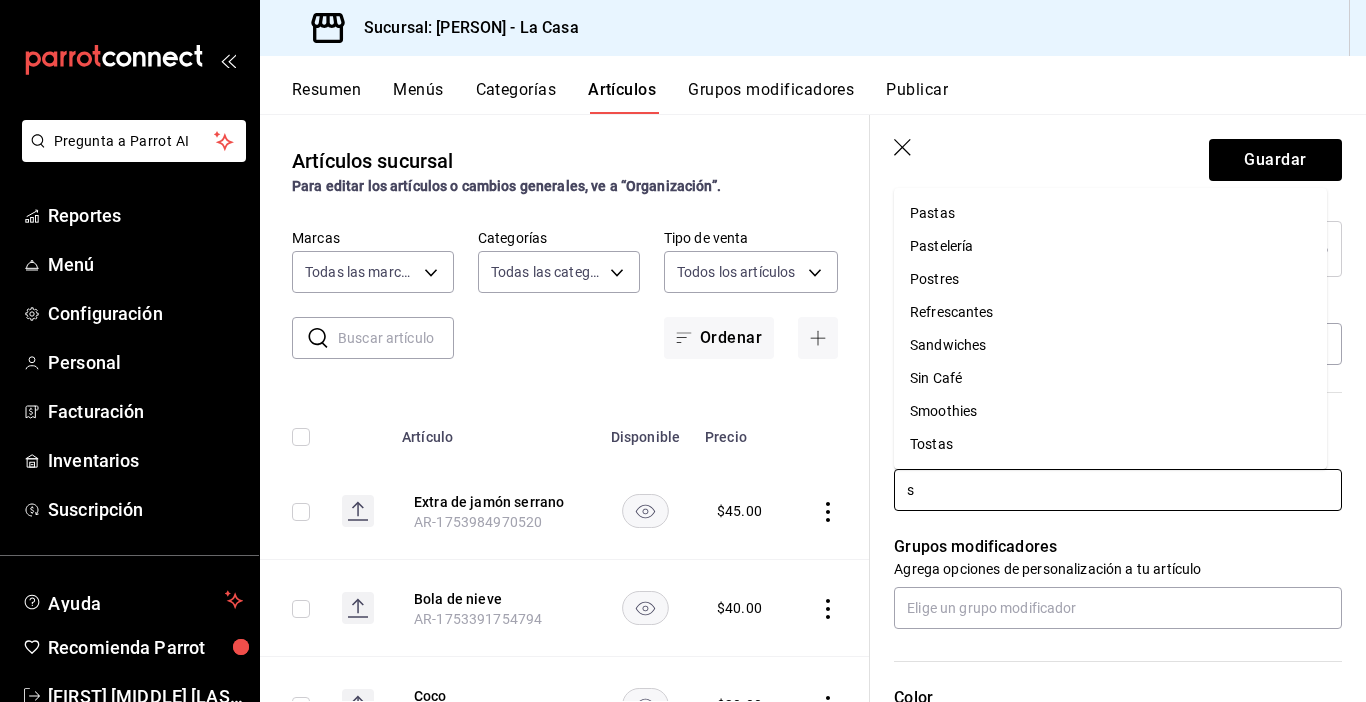 scroll, scrollTop: 0, scrollLeft: 0, axis: both 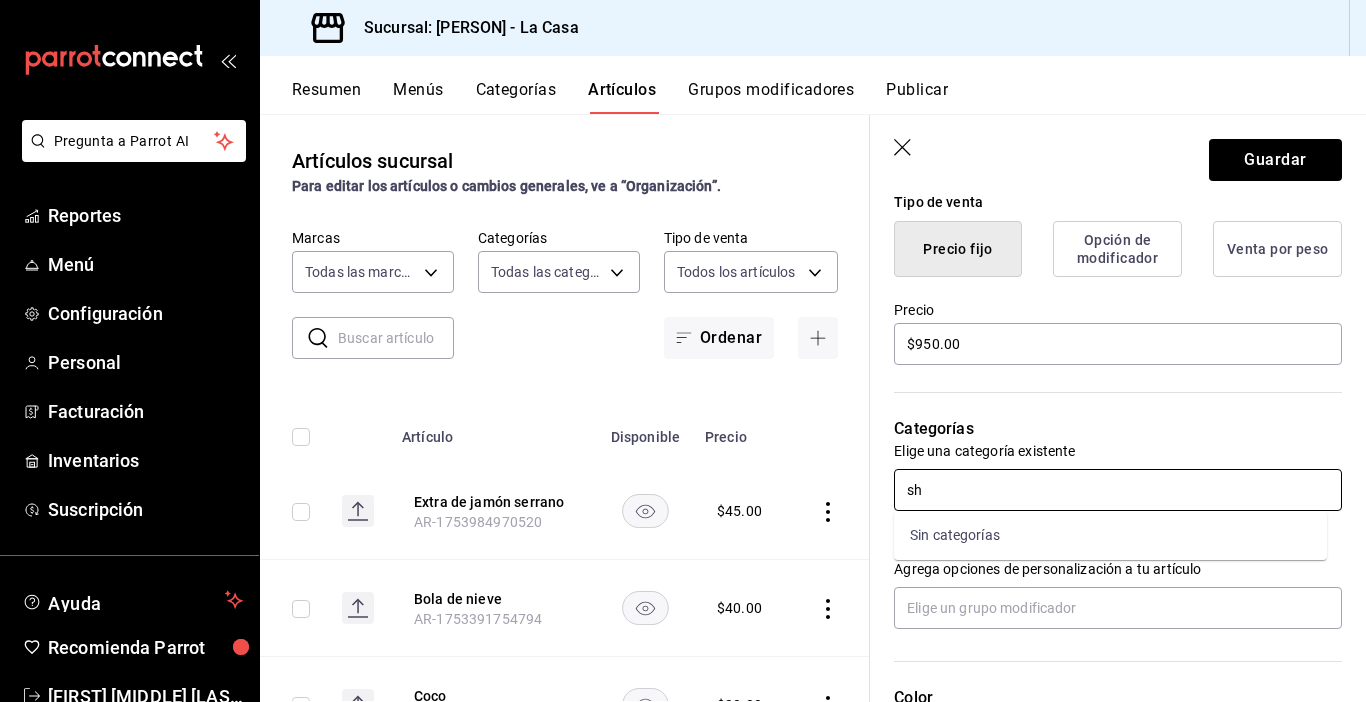 type on "s" 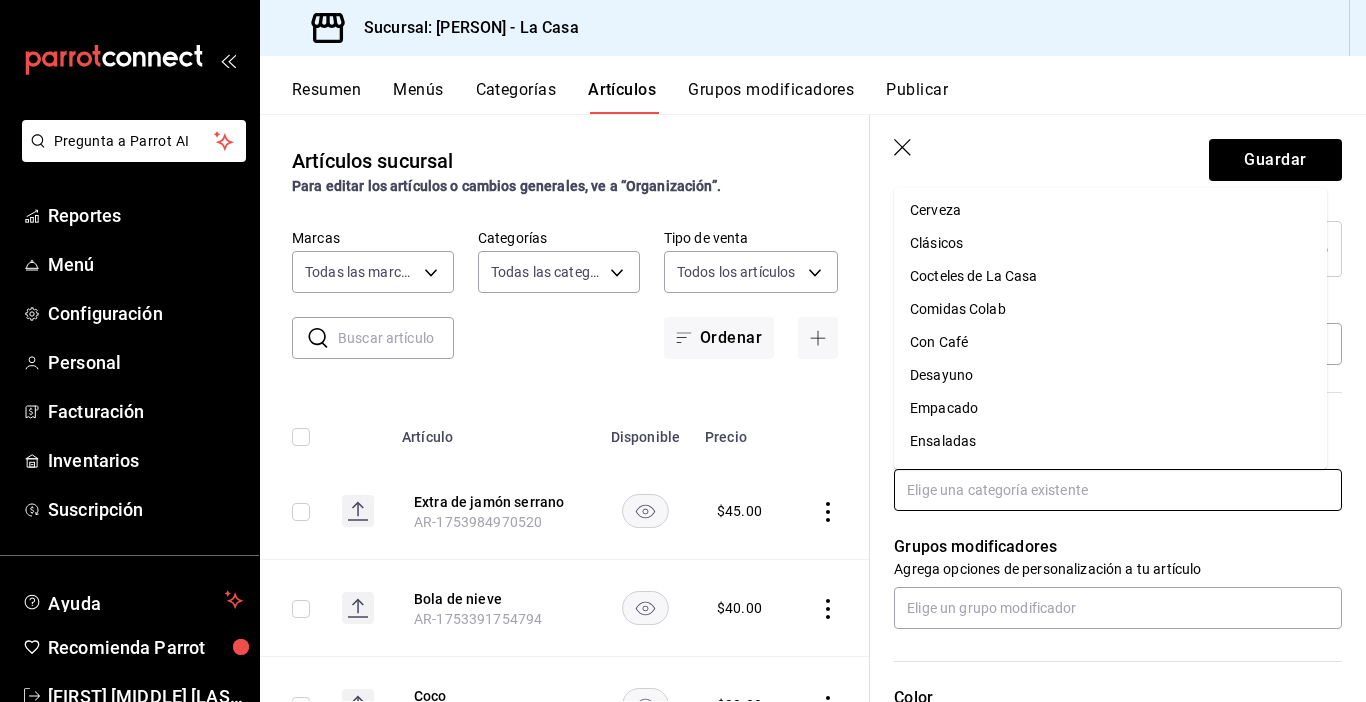 scroll, scrollTop: 300, scrollLeft: 0, axis: vertical 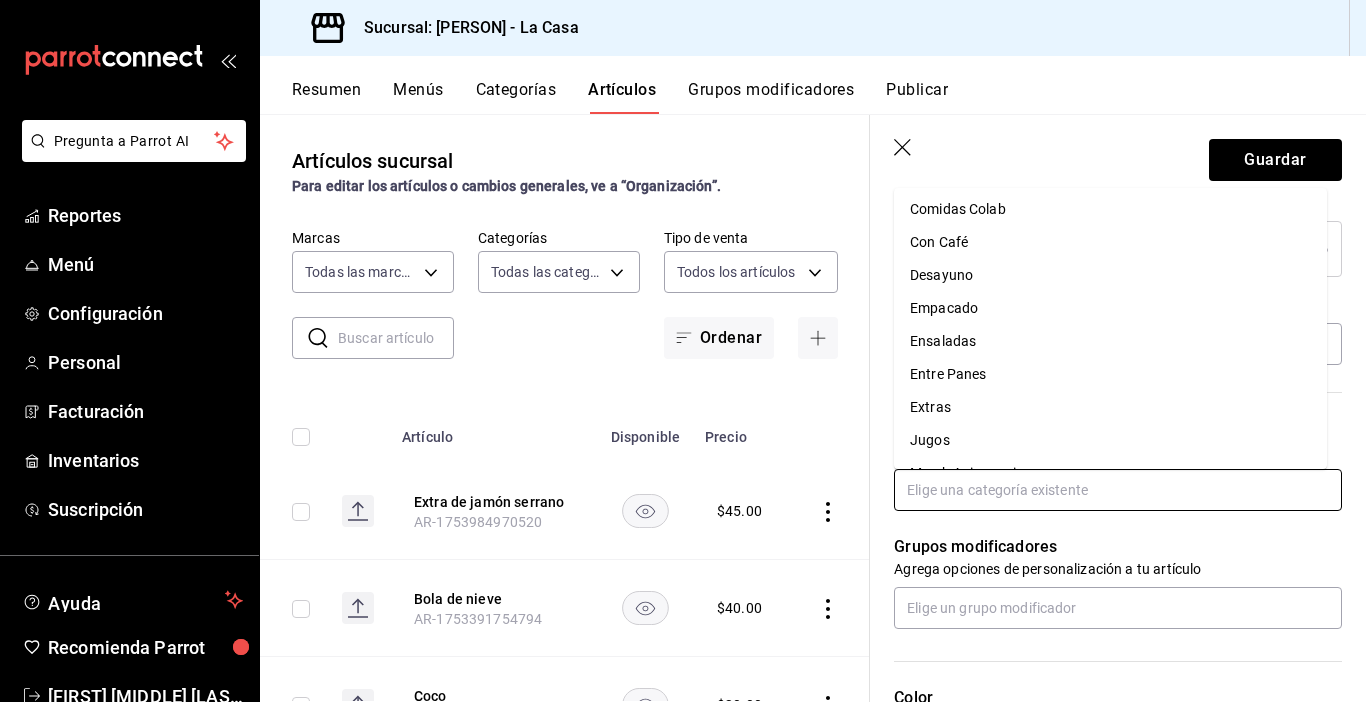 click on "Extras" at bounding box center (1110, 407) 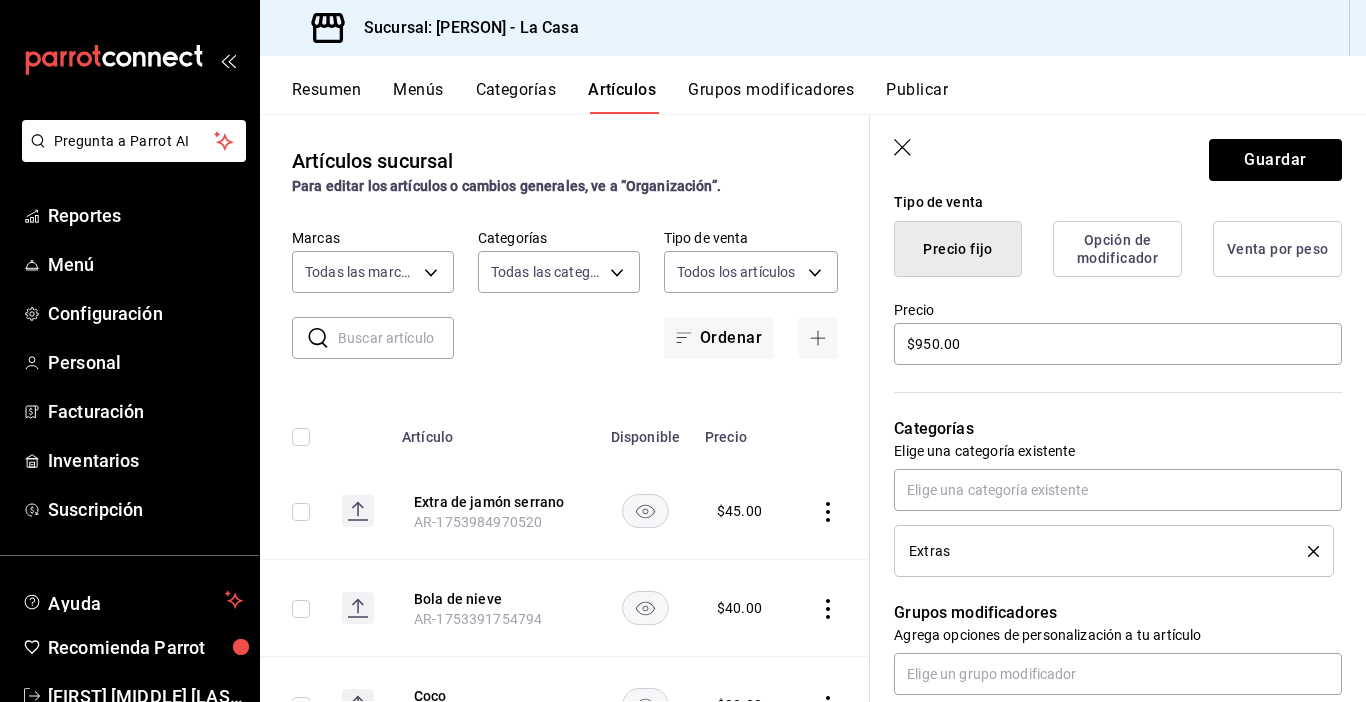click 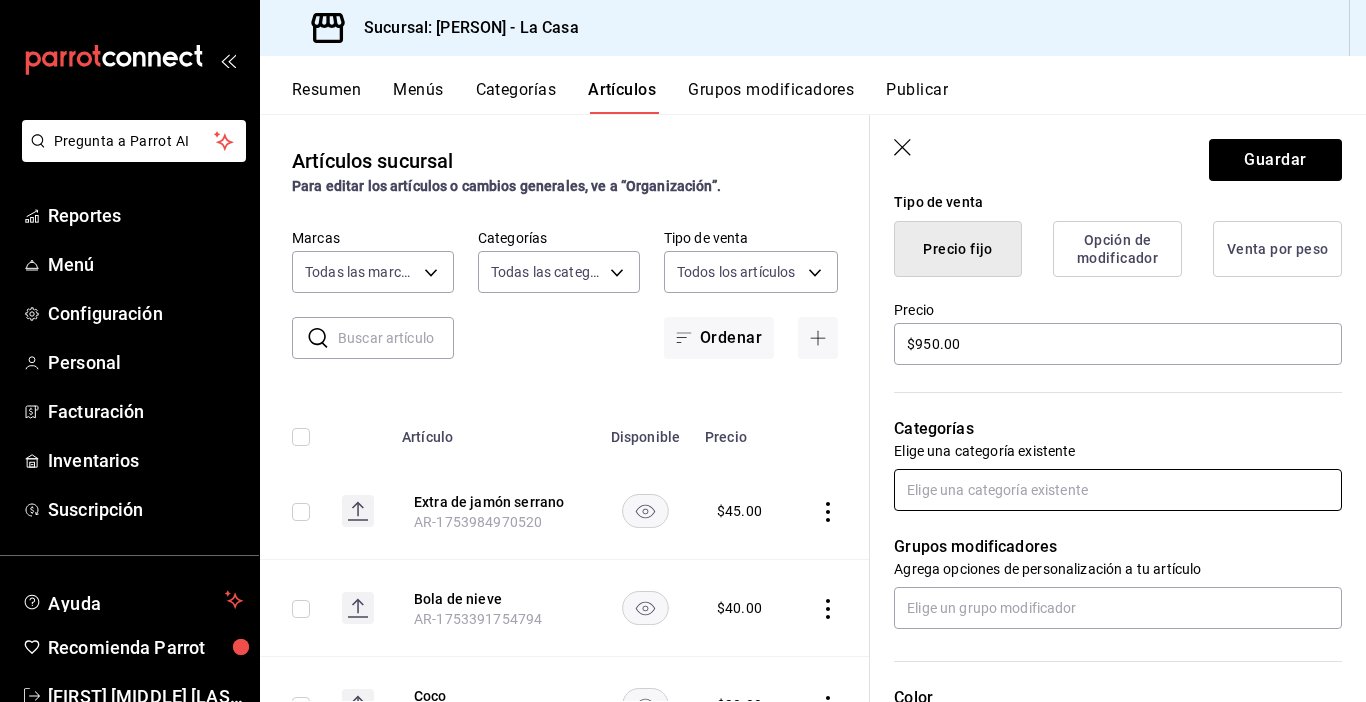 click at bounding box center [1118, 490] 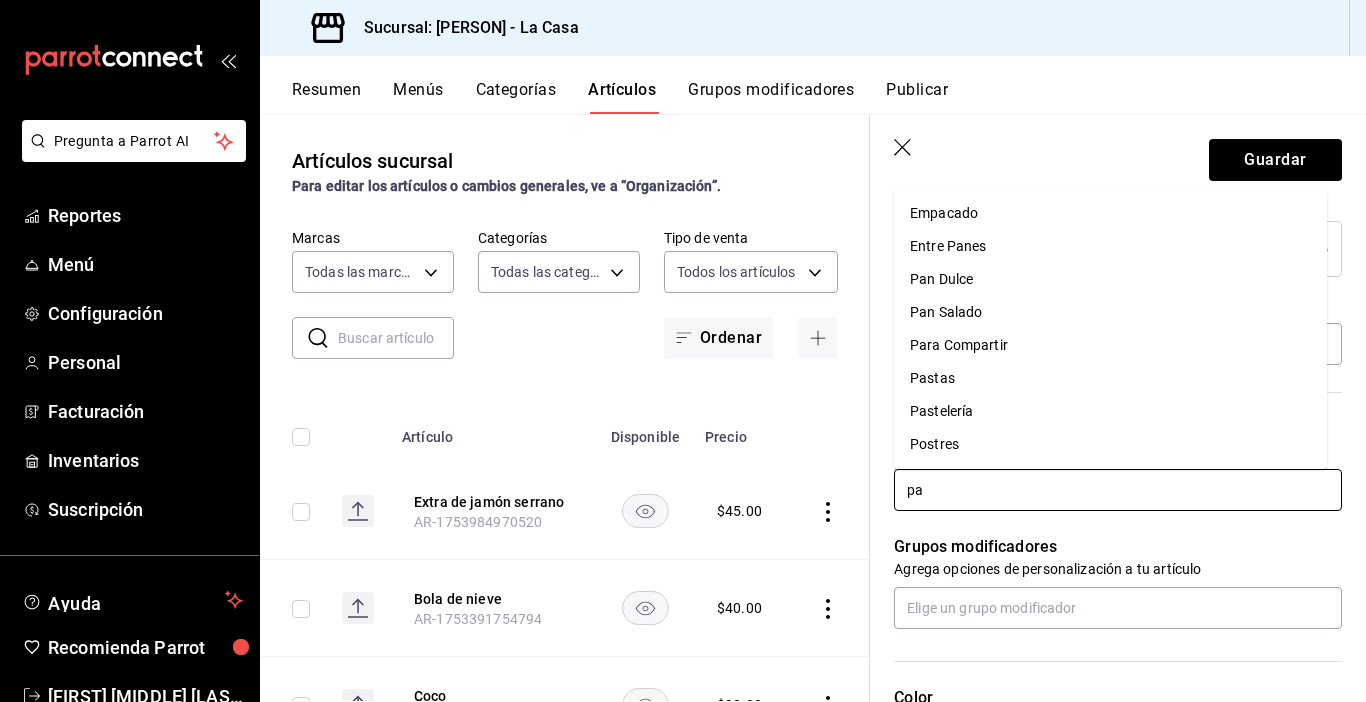 type on "pas" 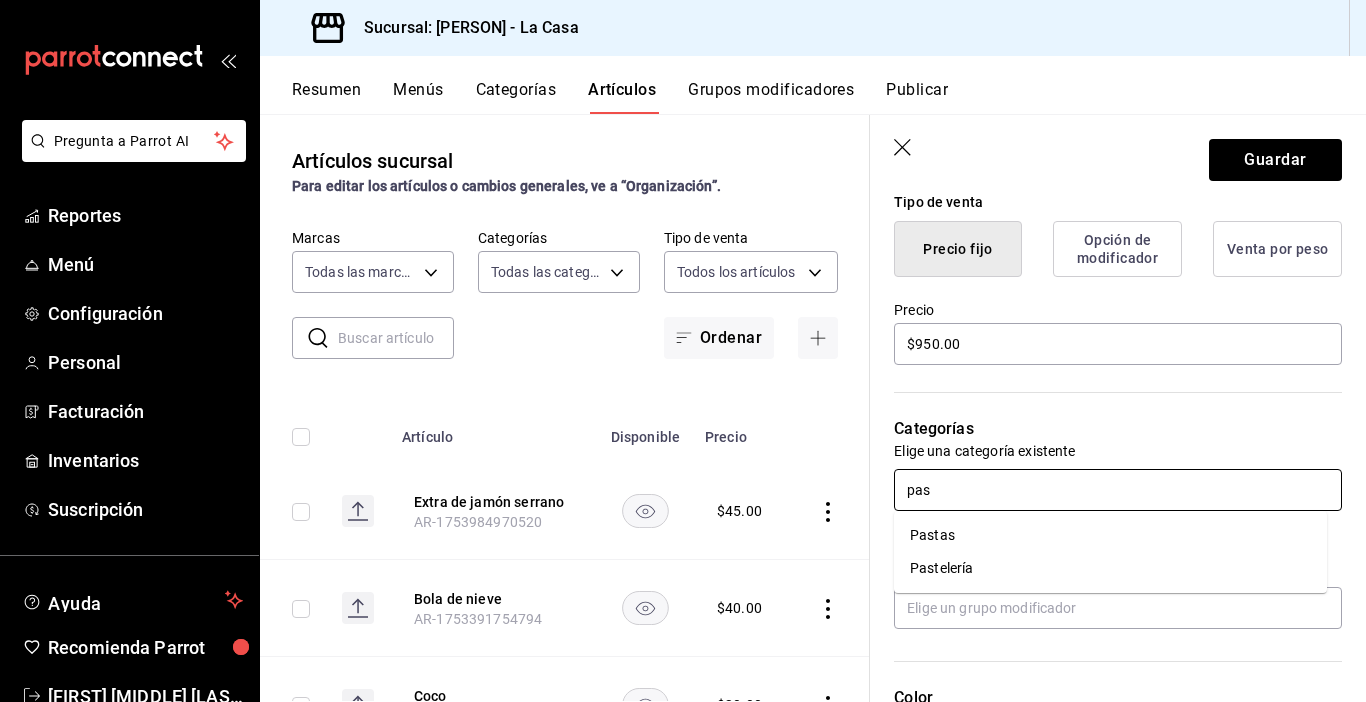 click on "Pastelería" at bounding box center (1110, 568) 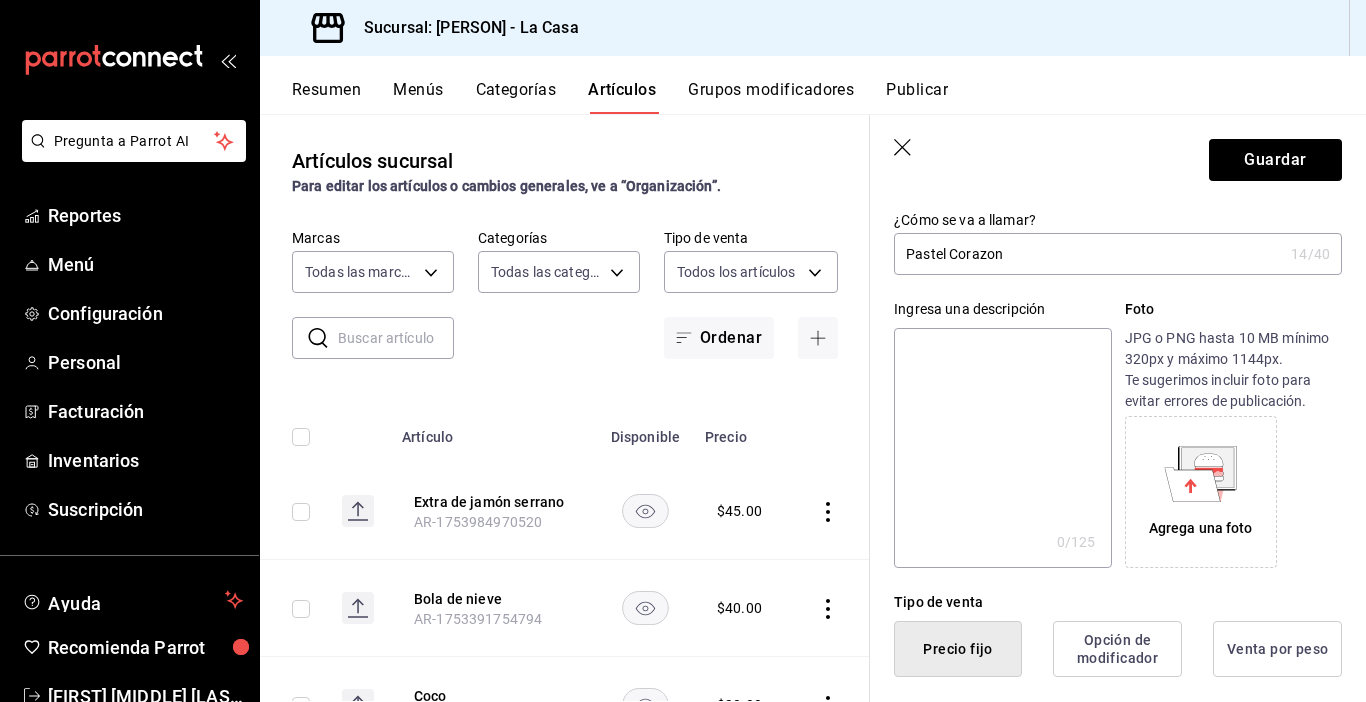 scroll, scrollTop: 400, scrollLeft: 0, axis: vertical 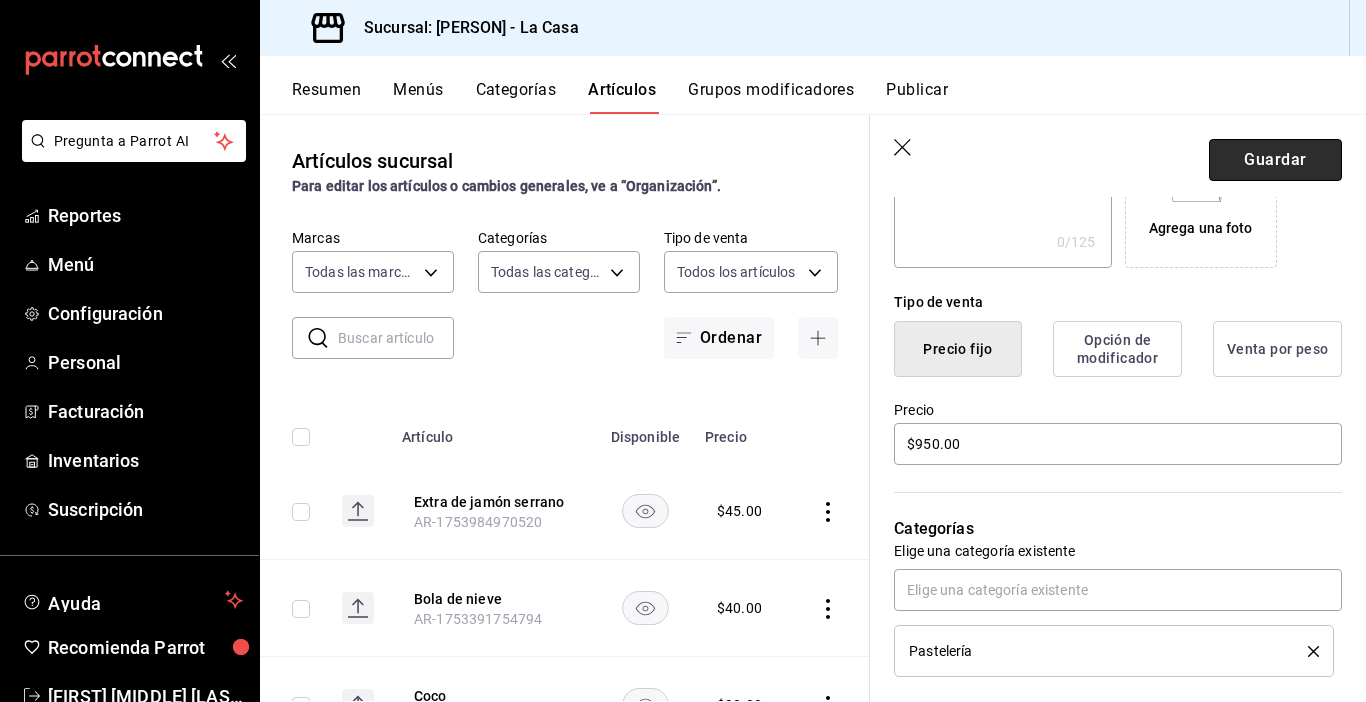 click on "Guardar" at bounding box center [1275, 160] 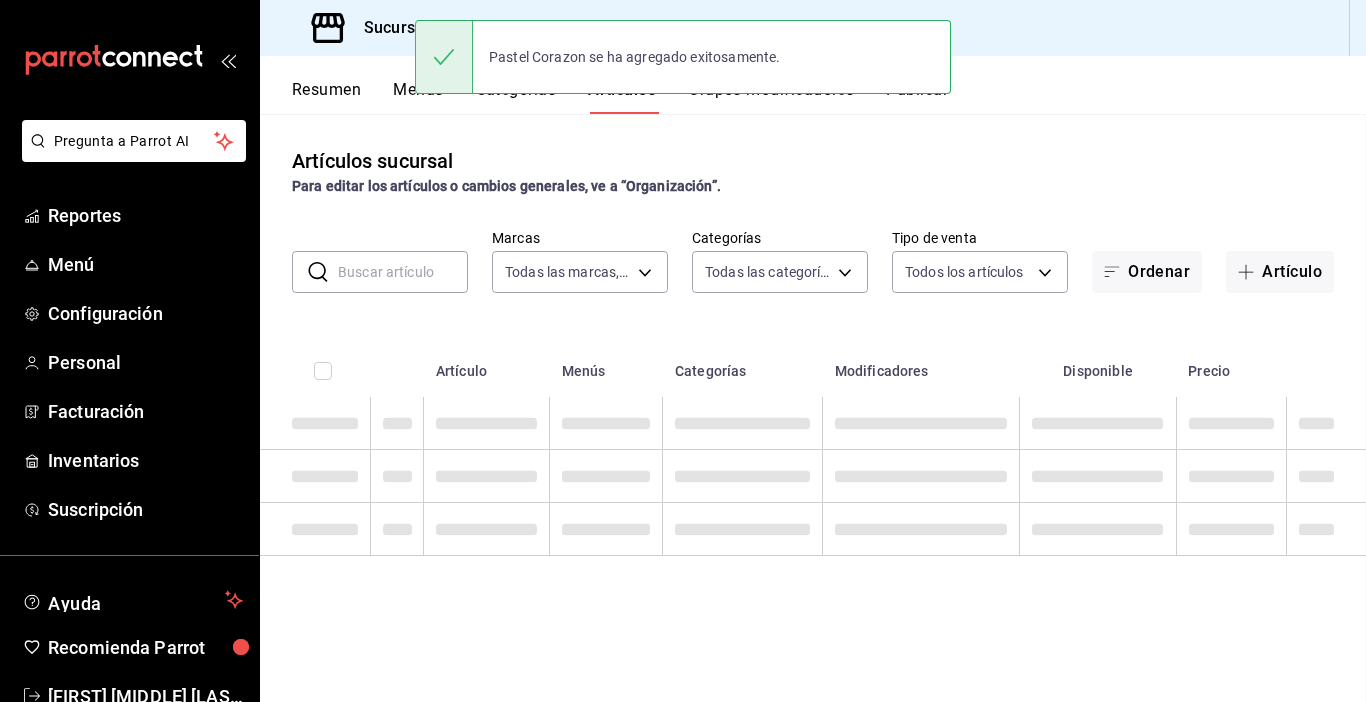 scroll, scrollTop: 0, scrollLeft: 0, axis: both 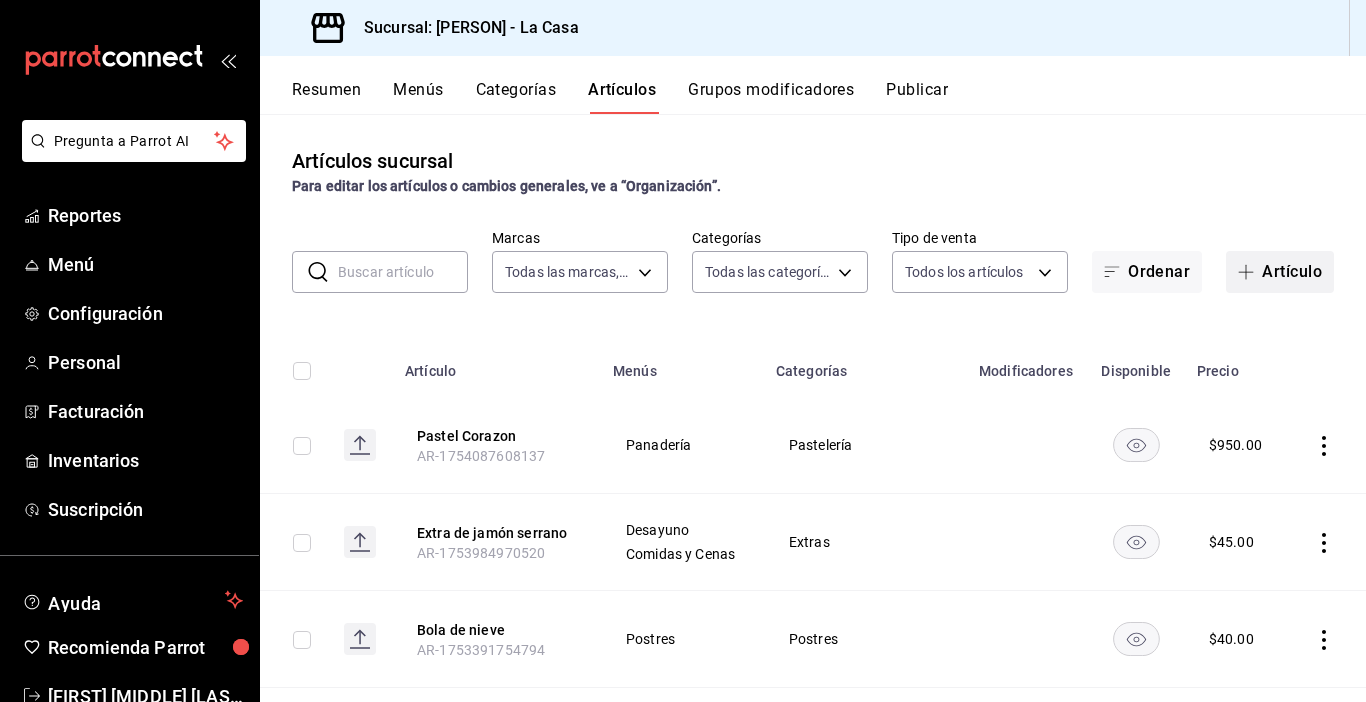 click 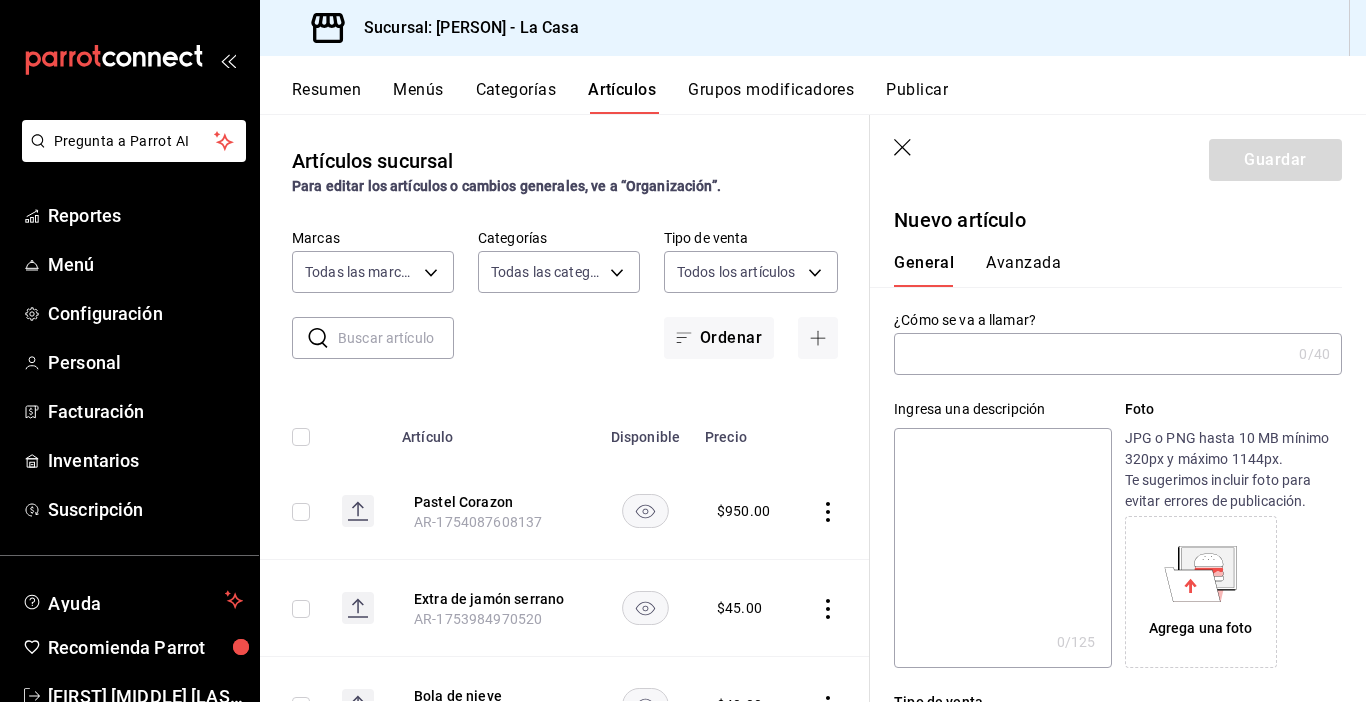 click at bounding box center [1092, 354] 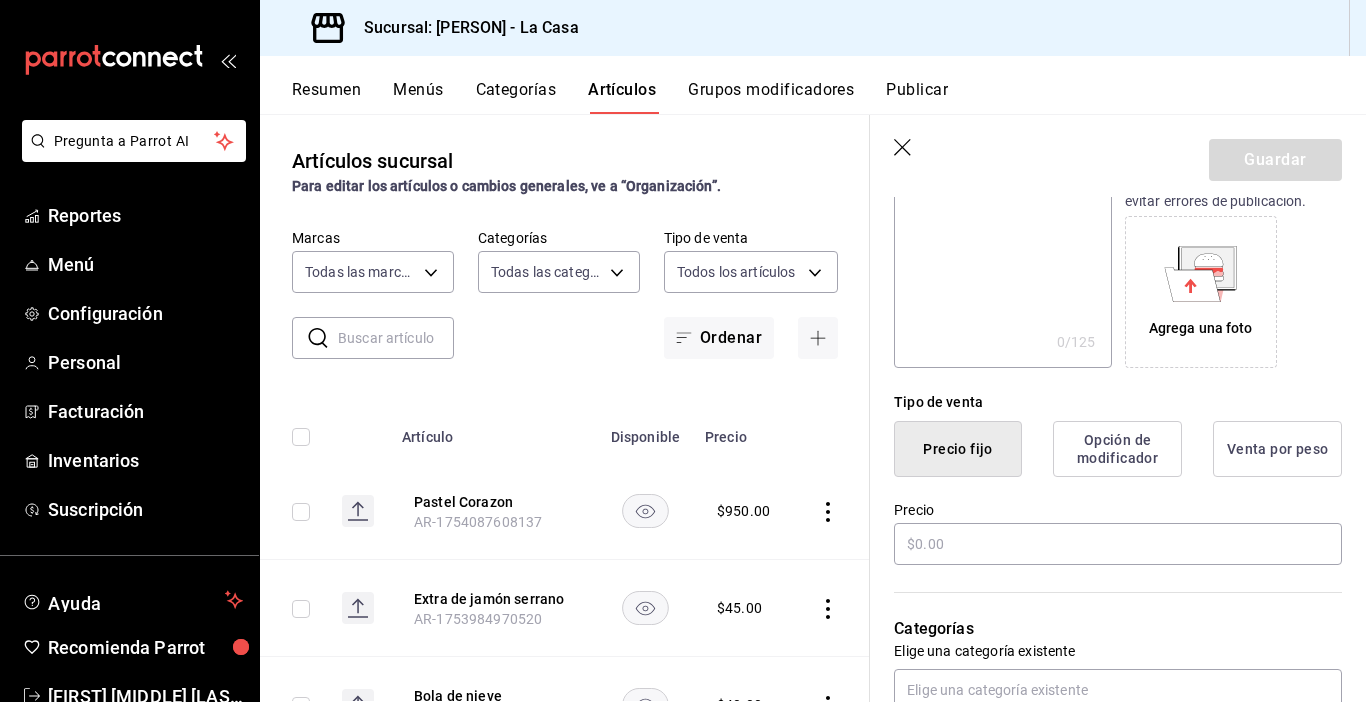 scroll, scrollTop: 400, scrollLeft: 0, axis: vertical 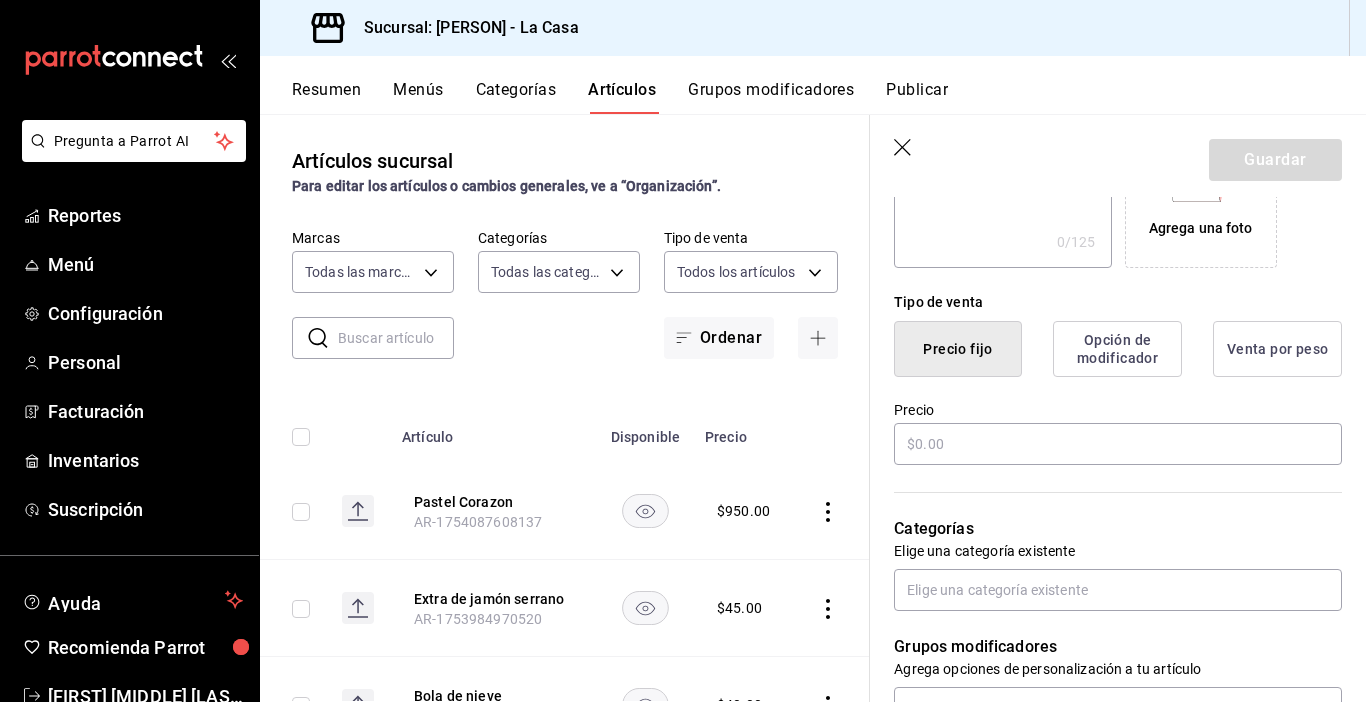 type on "Pay de guayaba entero" 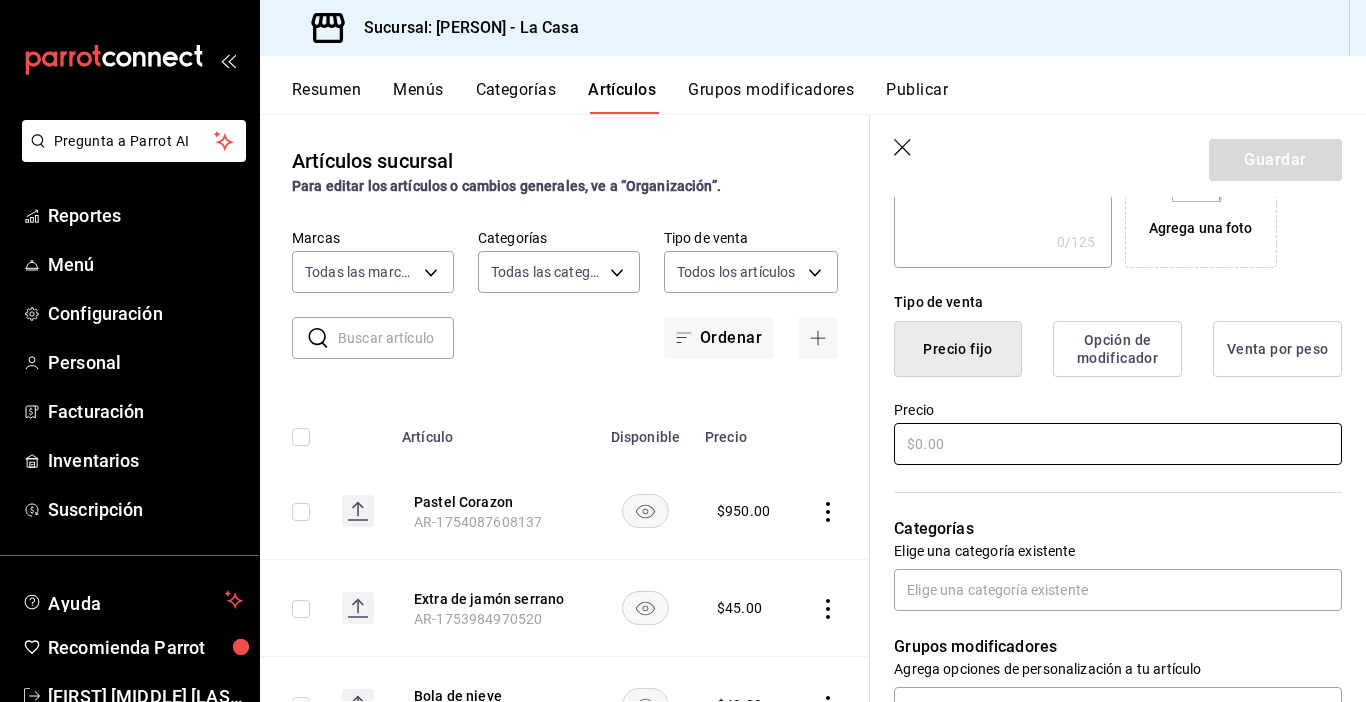 click at bounding box center (1118, 444) 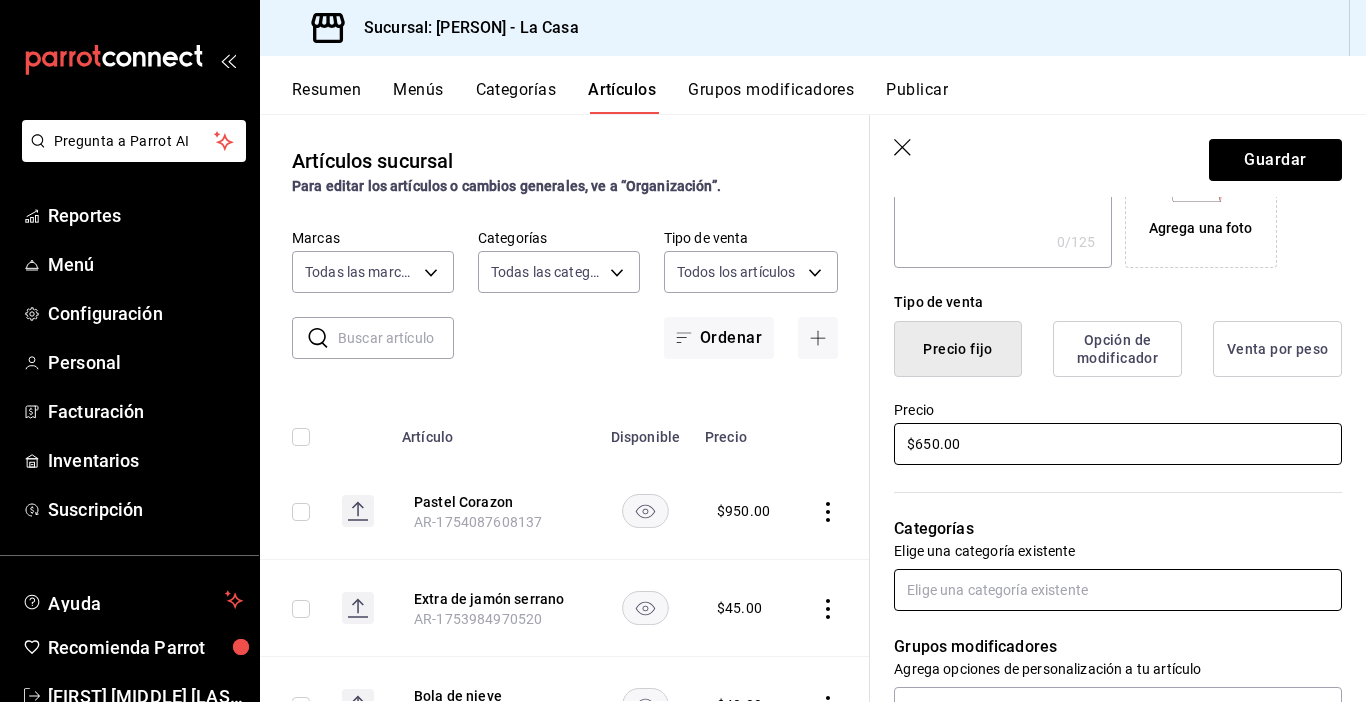 type on "$650.00" 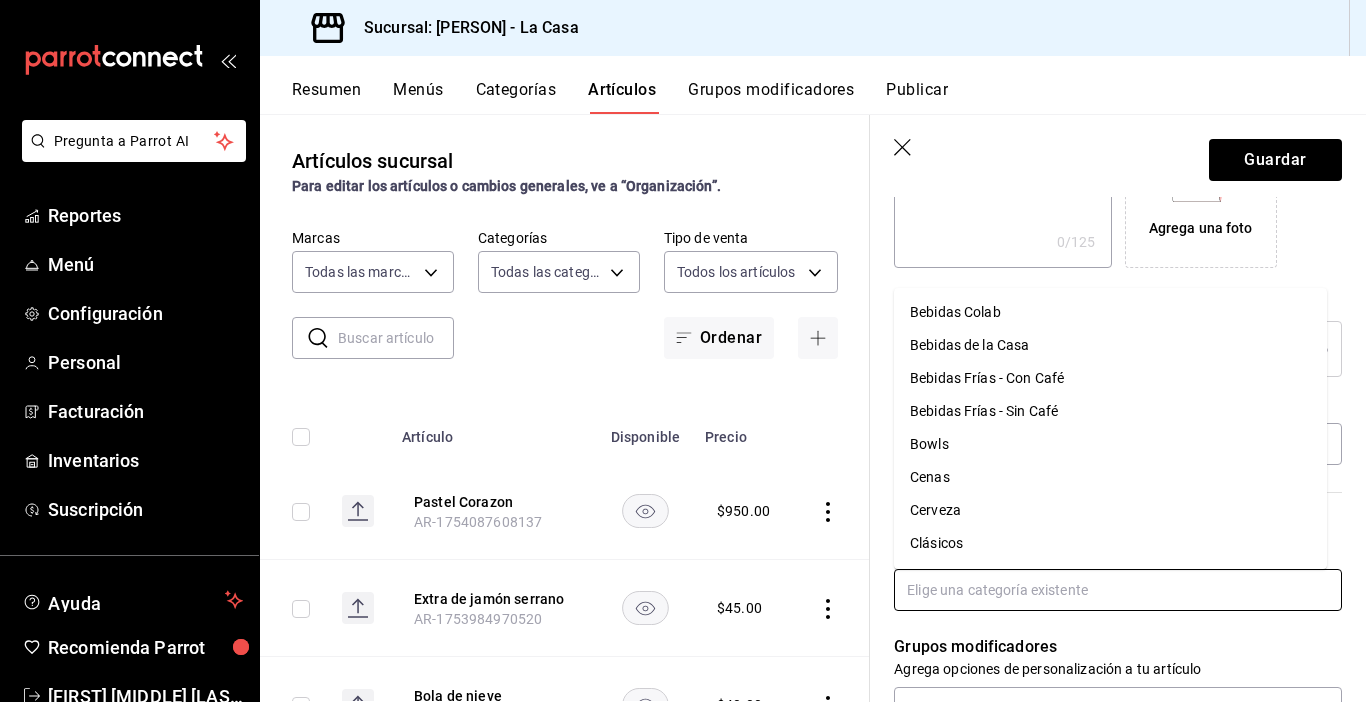 click at bounding box center (1118, 590) 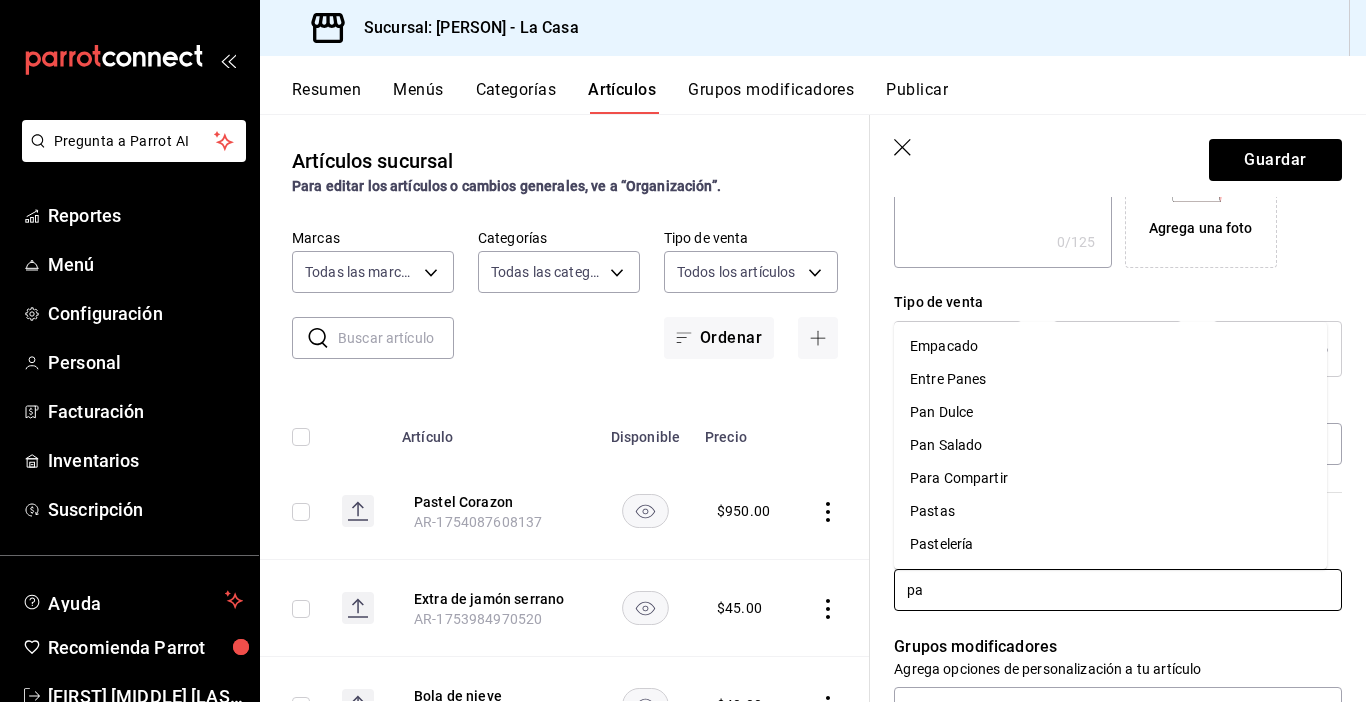 type on "pas" 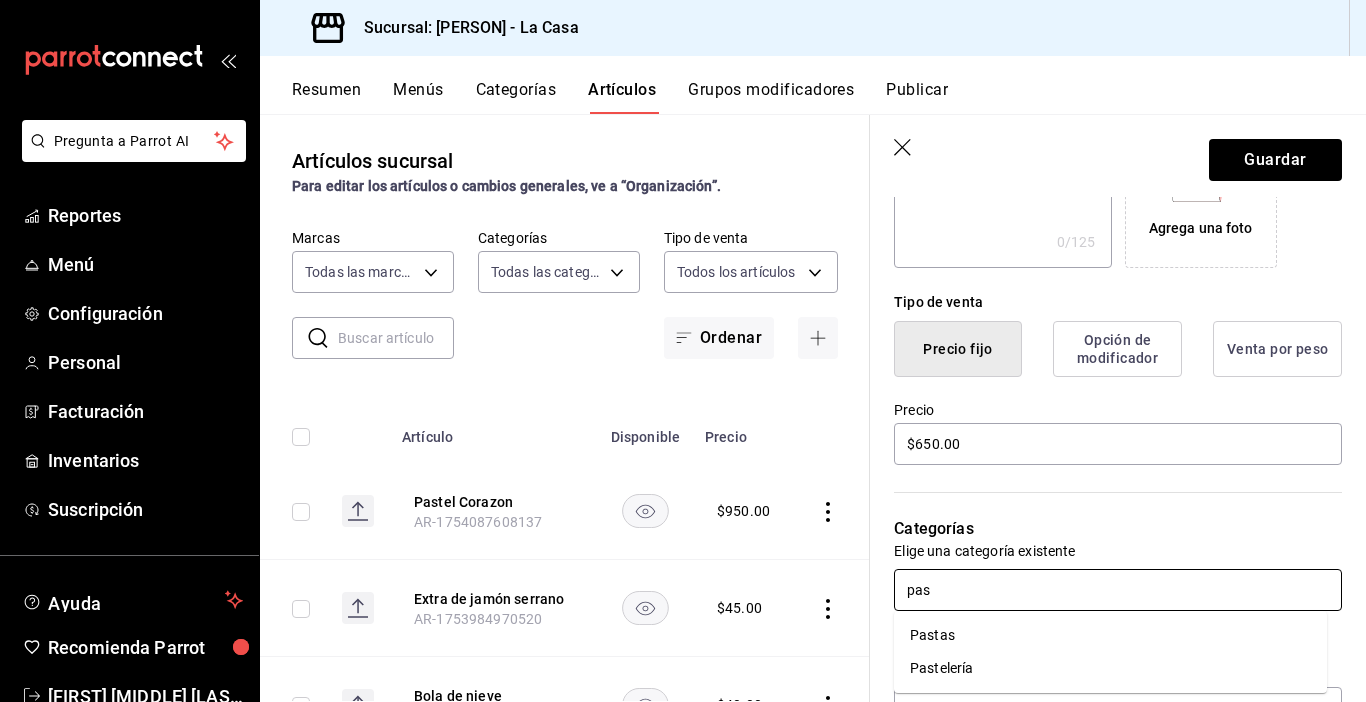 click on "Pastelería" at bounding box center (1110, 668) 